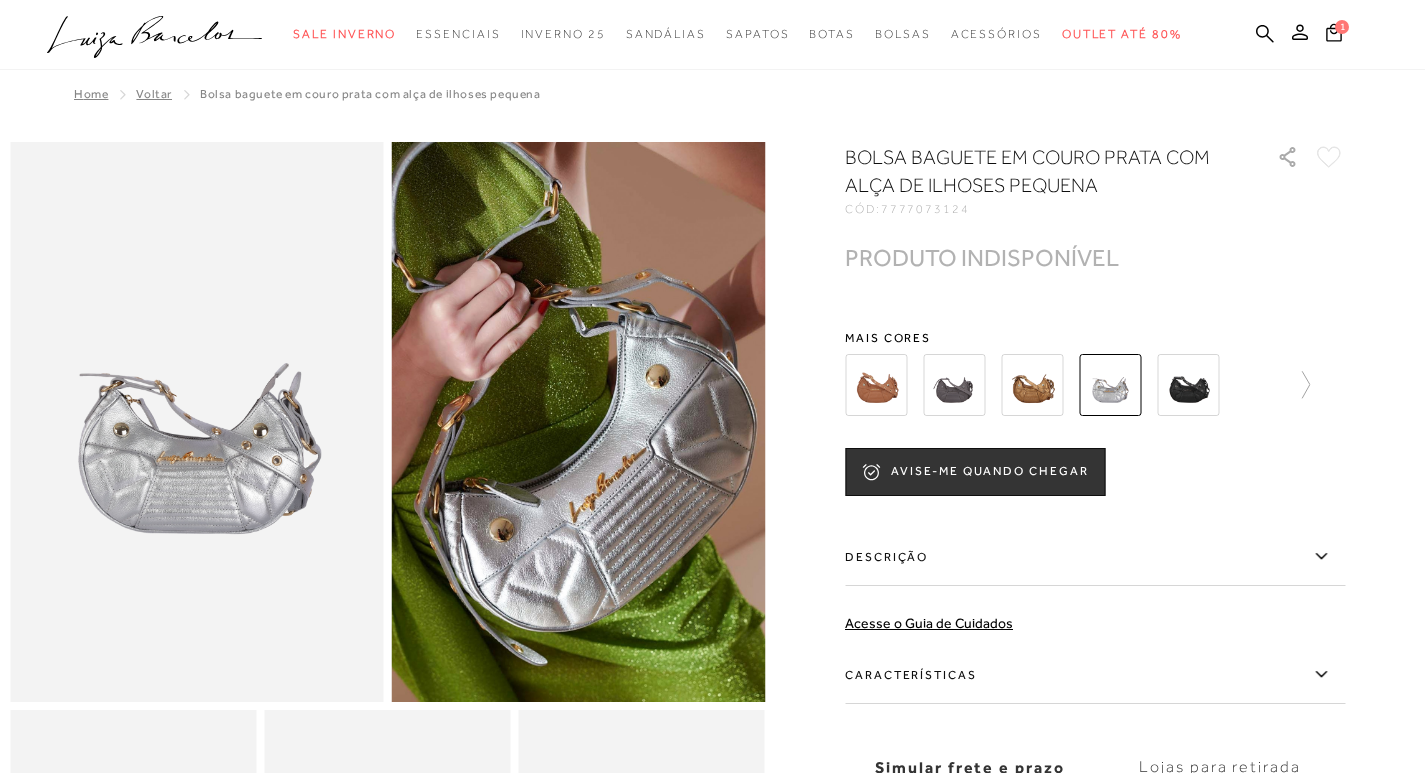 scroll, scrollTop: 0, scrollLeft: 0, axis: both 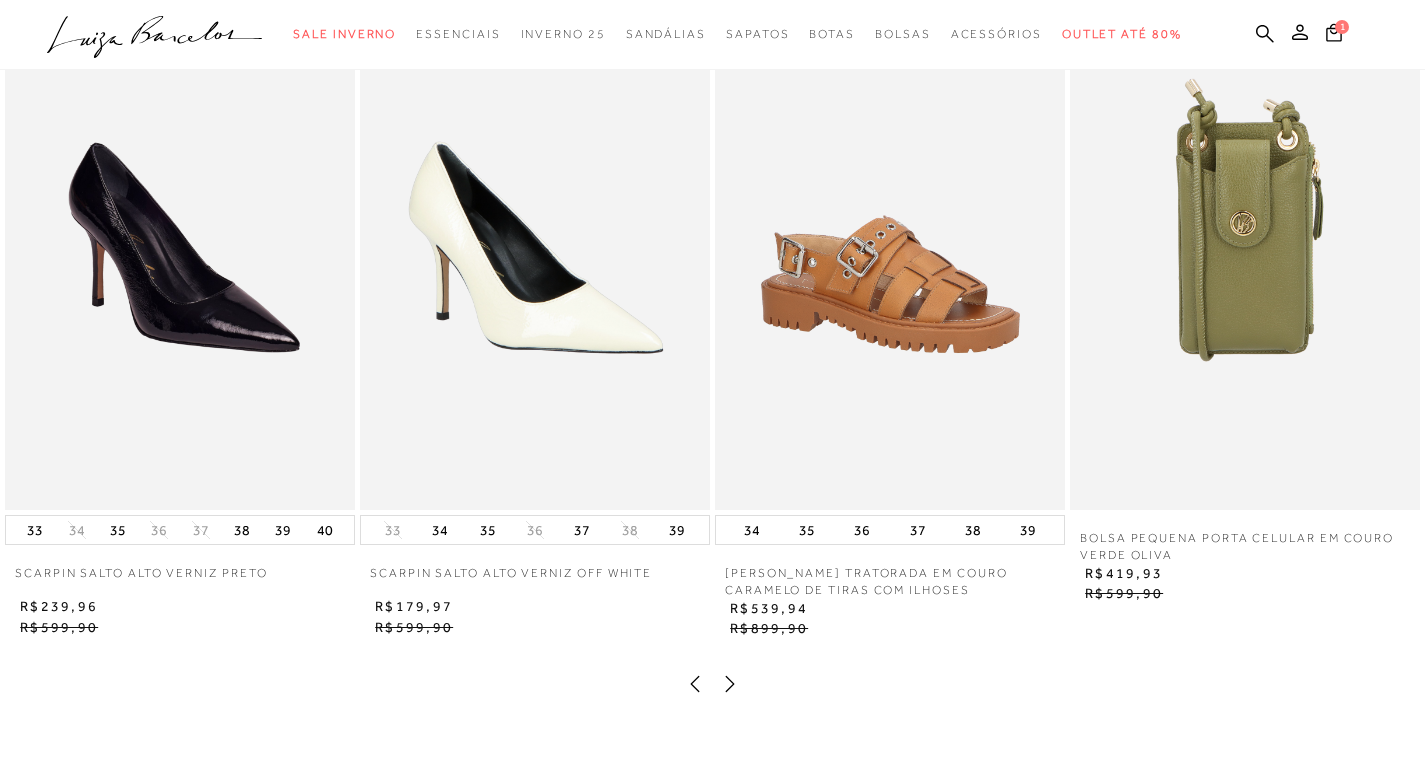 click 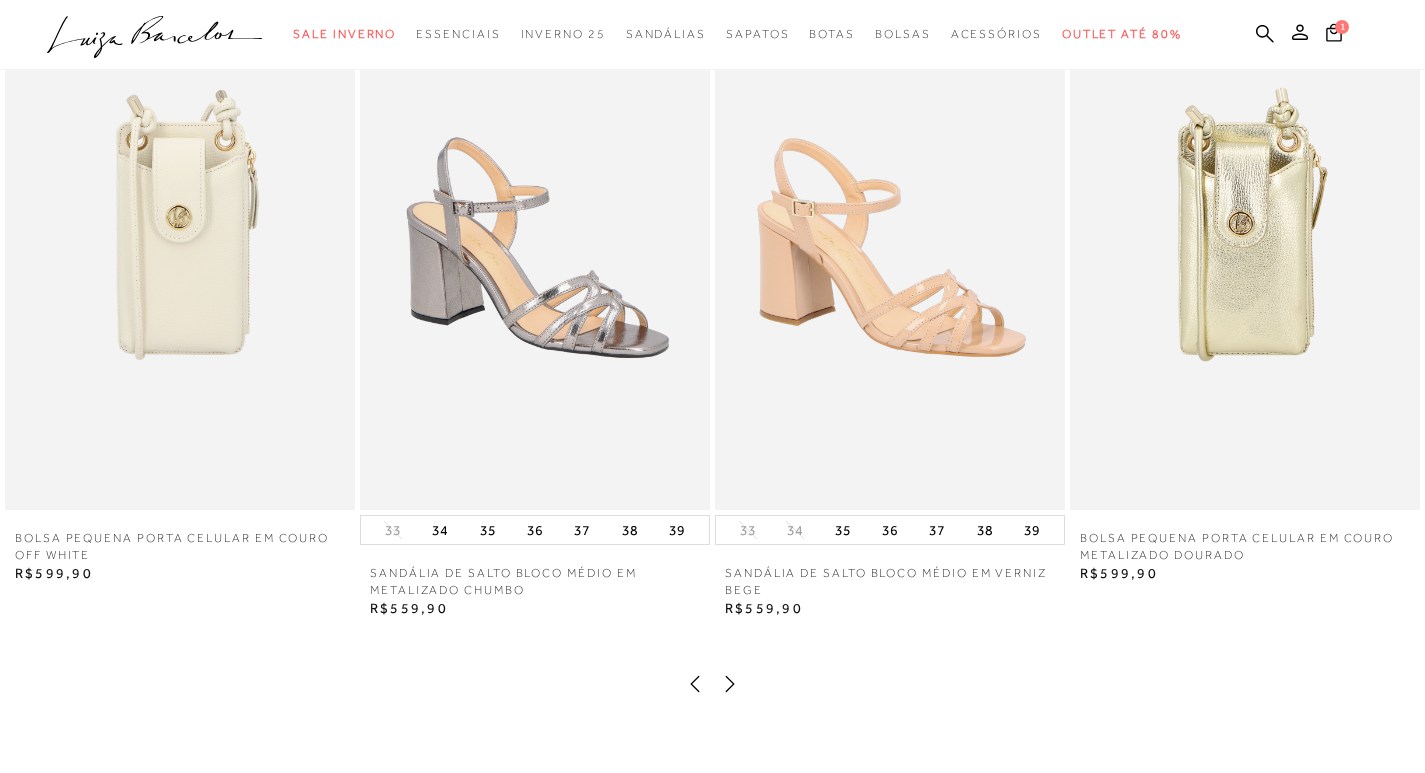 click 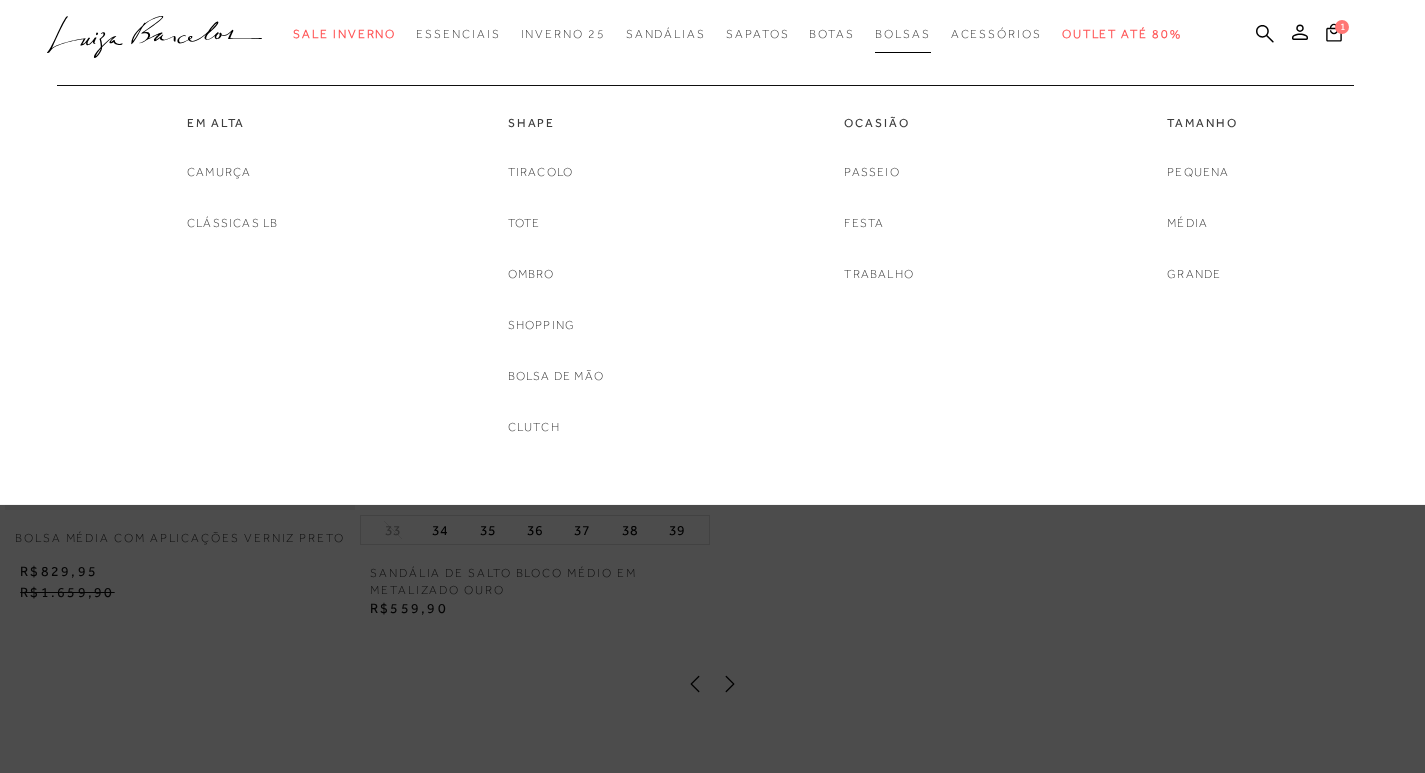 click on "Bolsas" at bounding box center [903, 34] 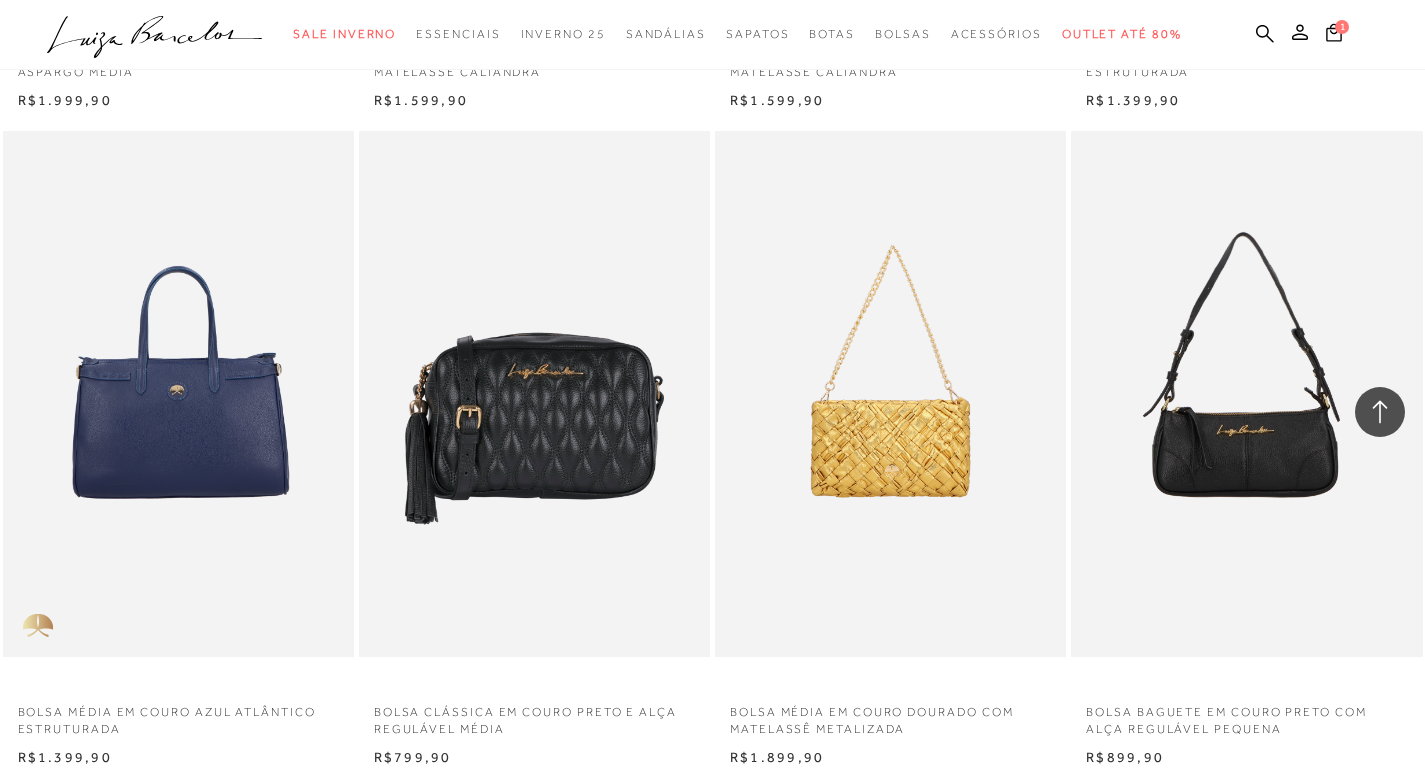 scroll, scrollTop: 3400, scrollLeft: 0, axis: vertical 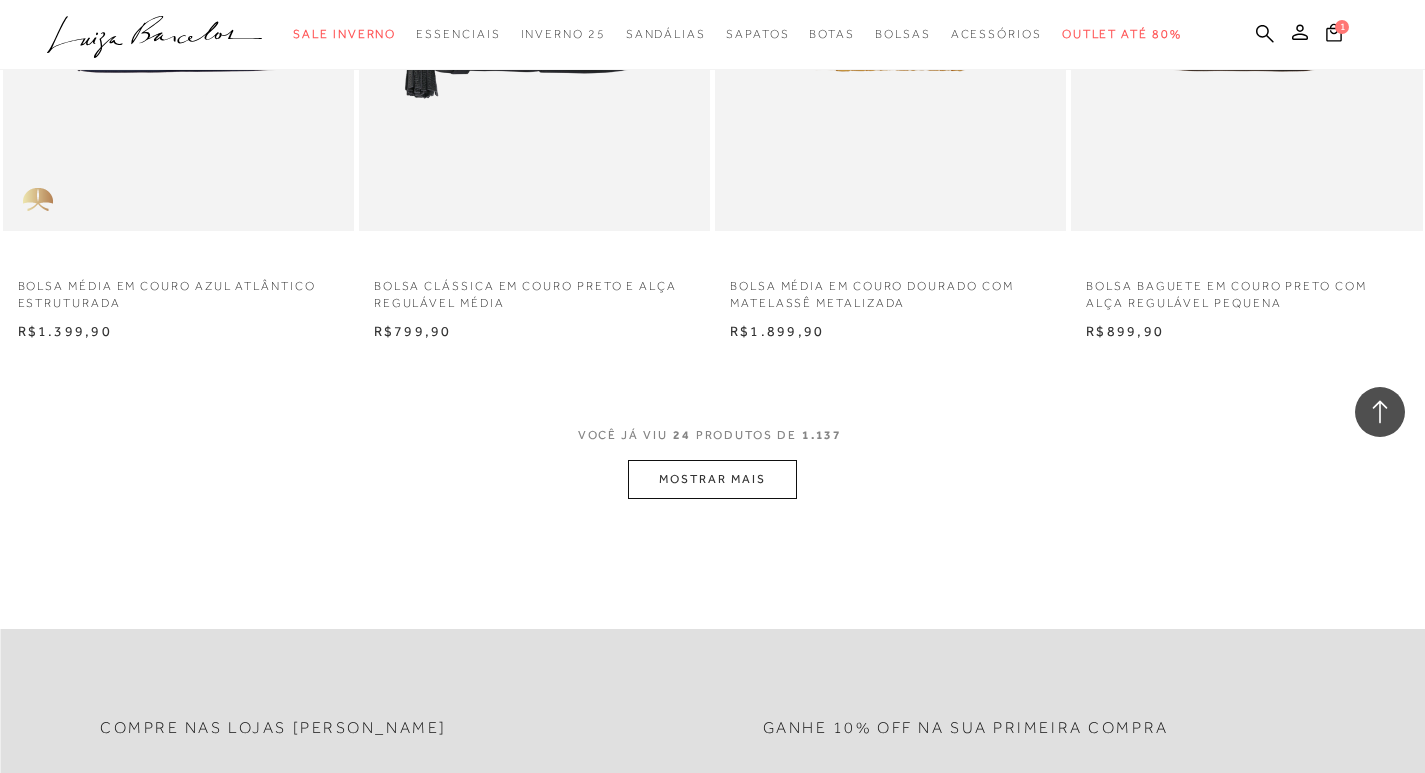 click on "MOSTRAR MAIS" at bounding box center [712, 479] 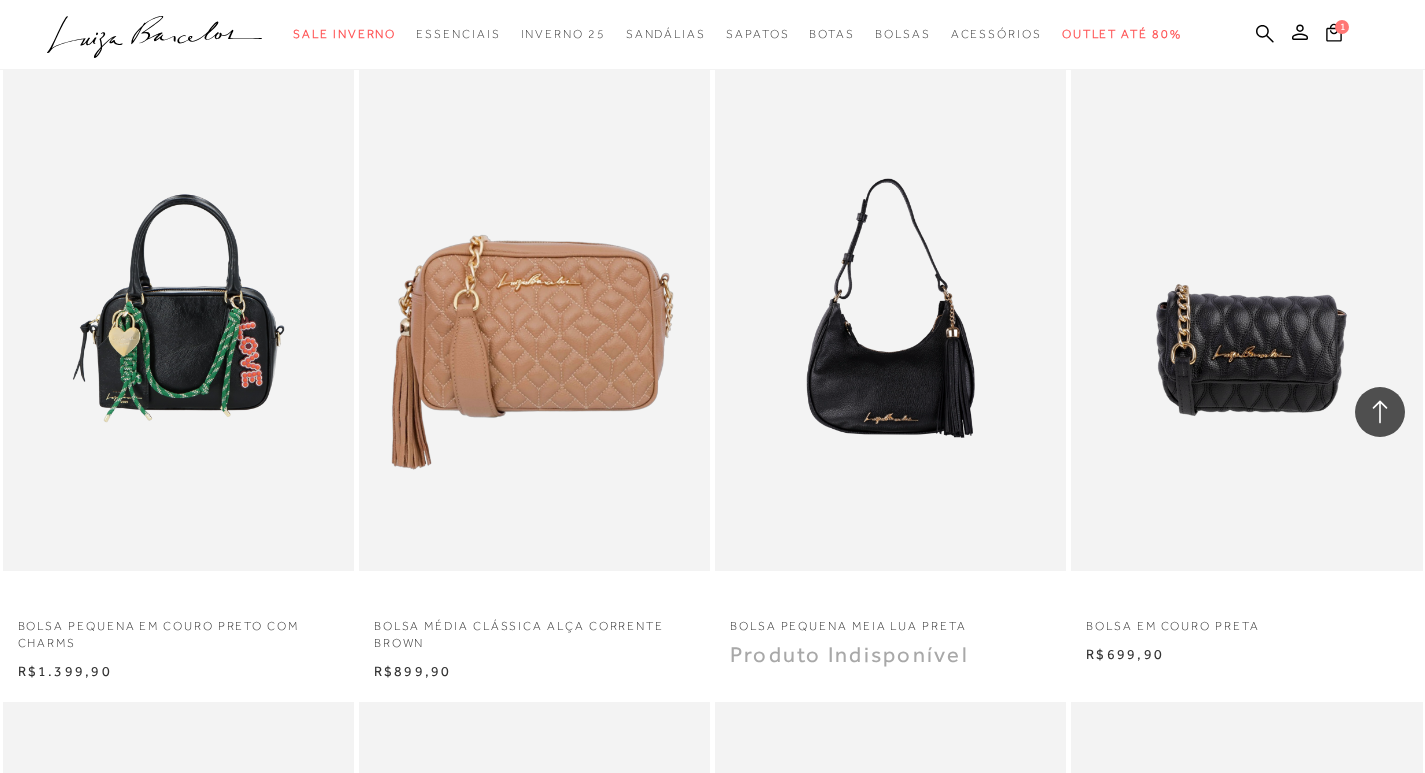 scroll, scrollTop: 5500, scrollLeft: 0, axis: vertical 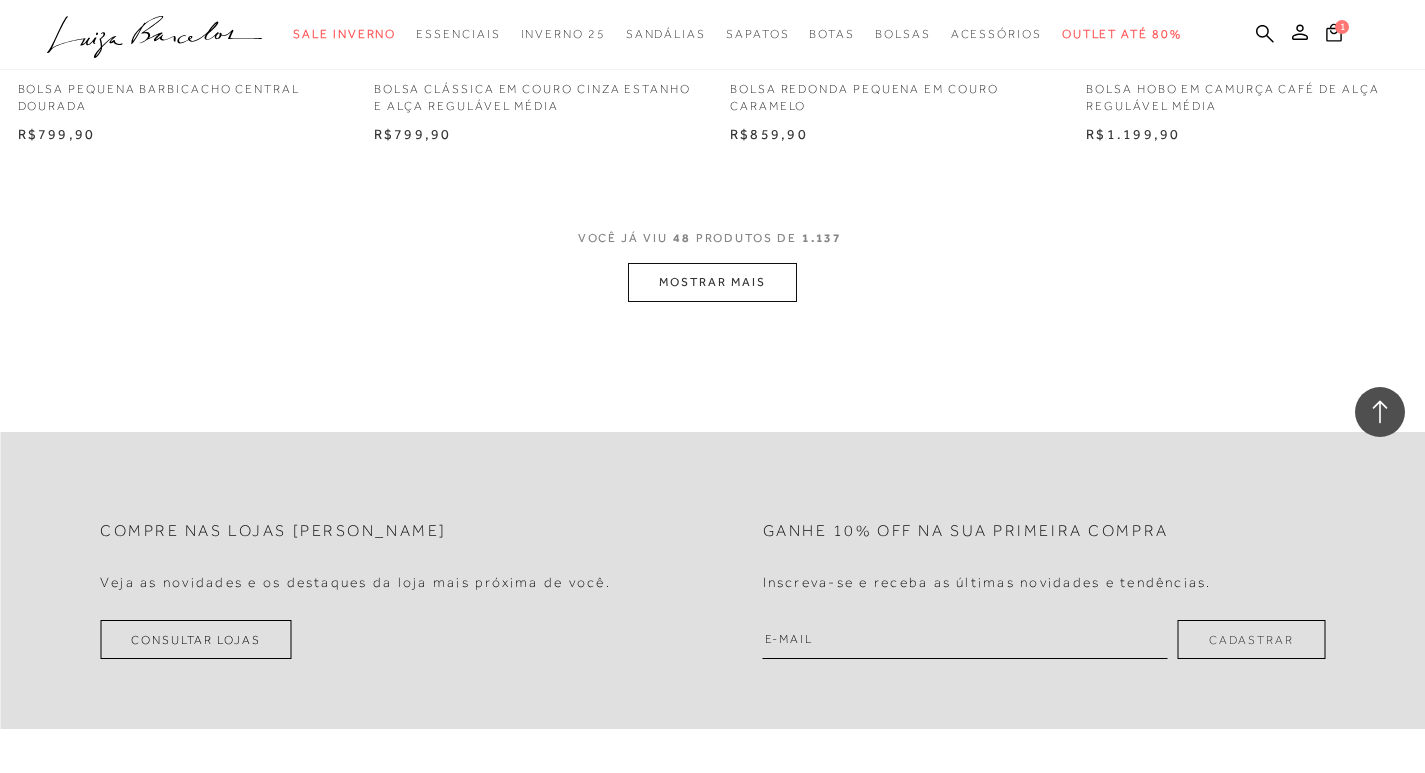 click on "MOSTRAR MAIS" at bounding box center (712, 282) 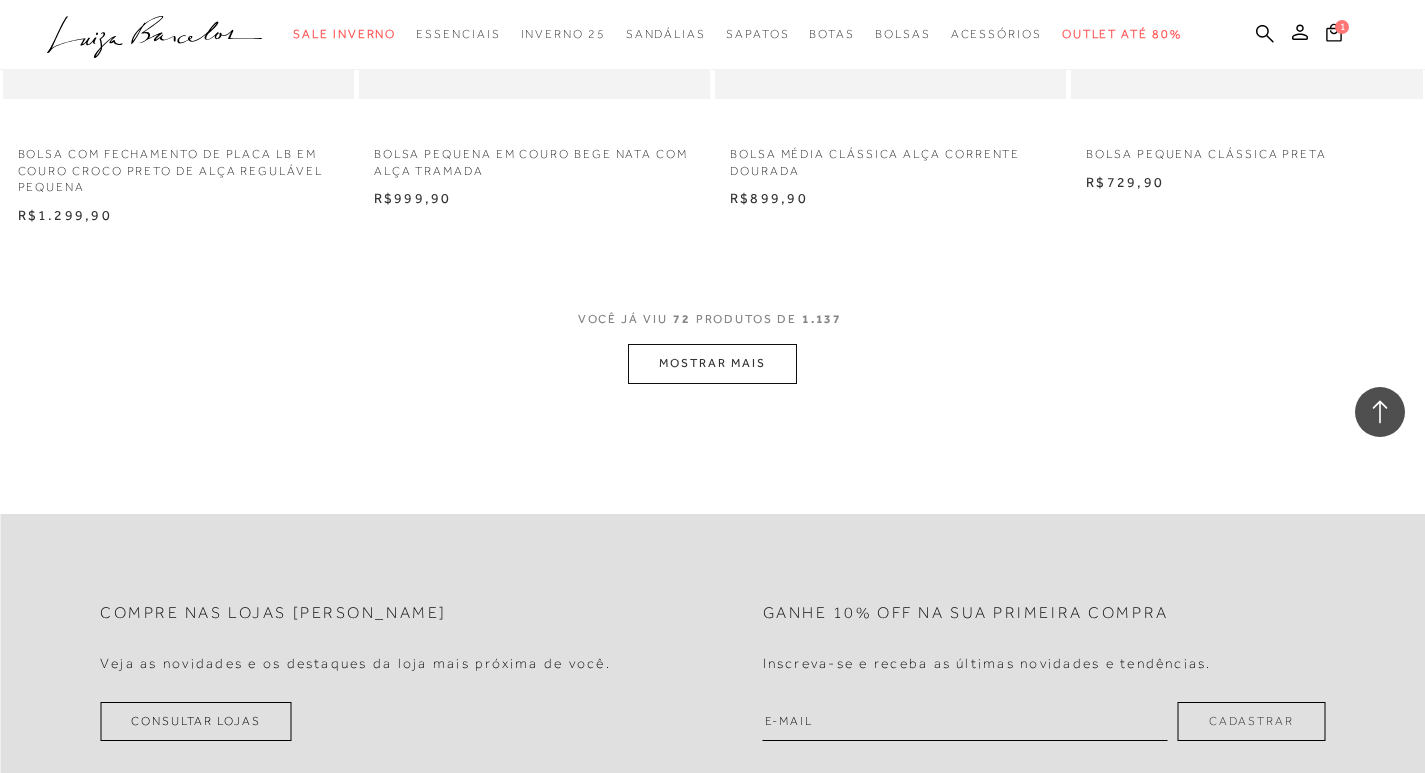 scroll, scrollTop: 11900, scrollLeft: 0, axis: vertical 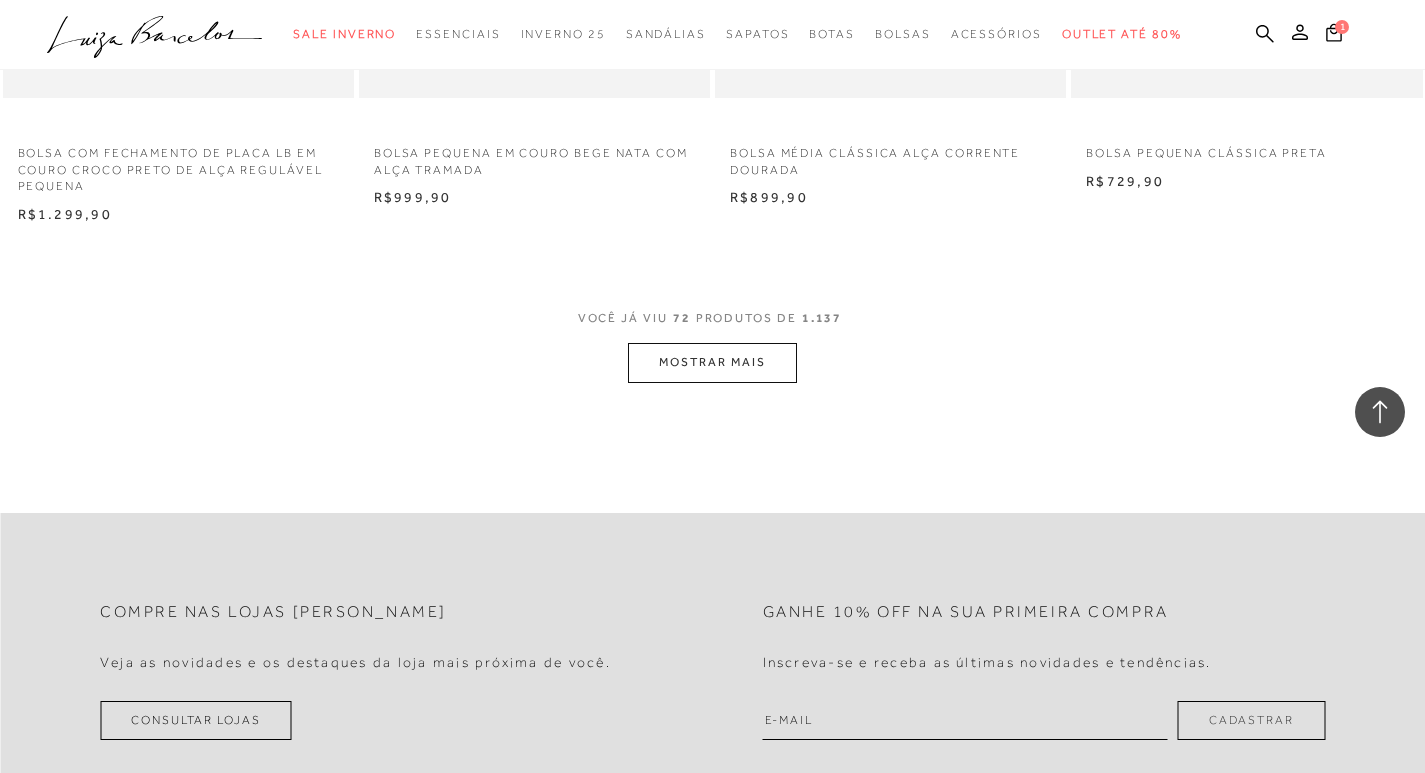click on "VOCÊ JÁ VIU  72   PRODUTOS DE  1.137" at bounding box center (713, 325) 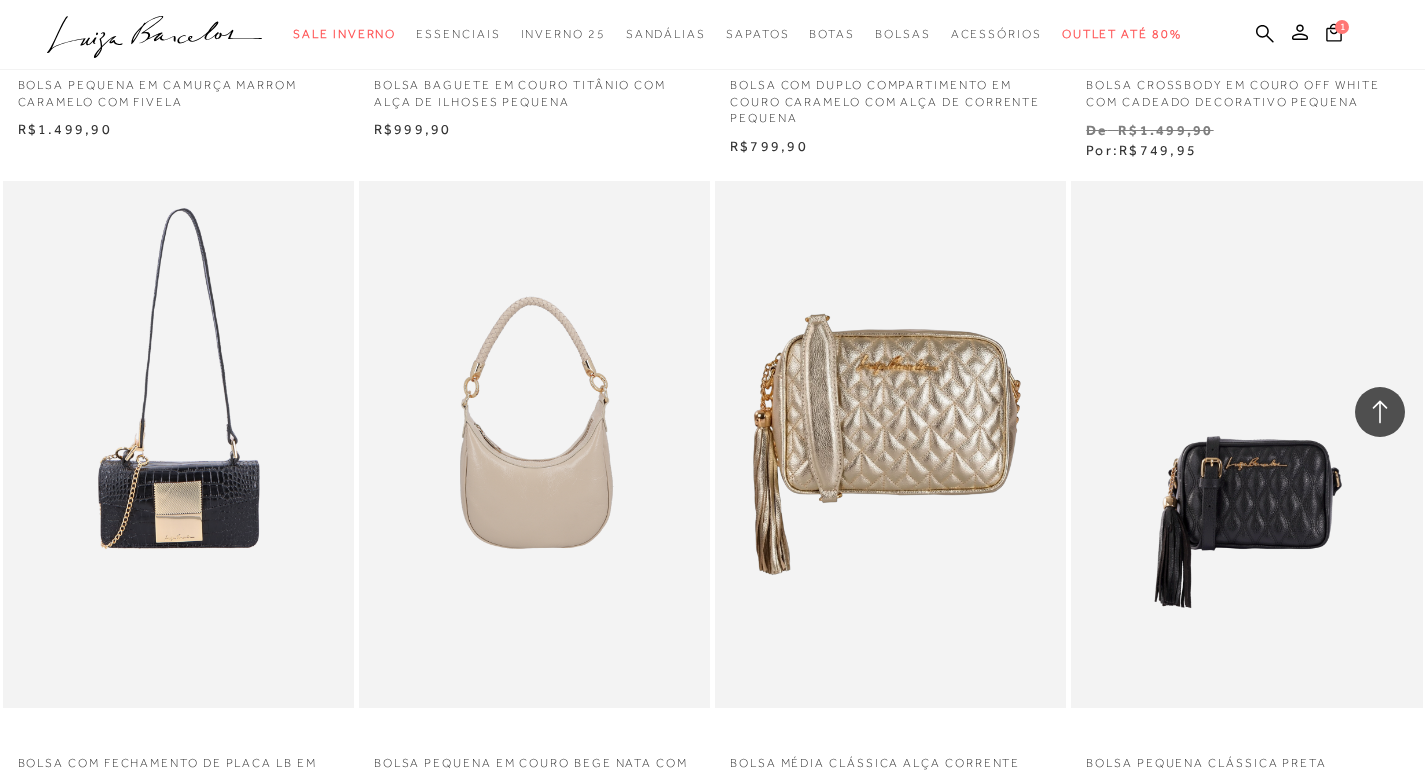scroll, scrollTop: 11100, scrollLeft: 0, axis: vertical 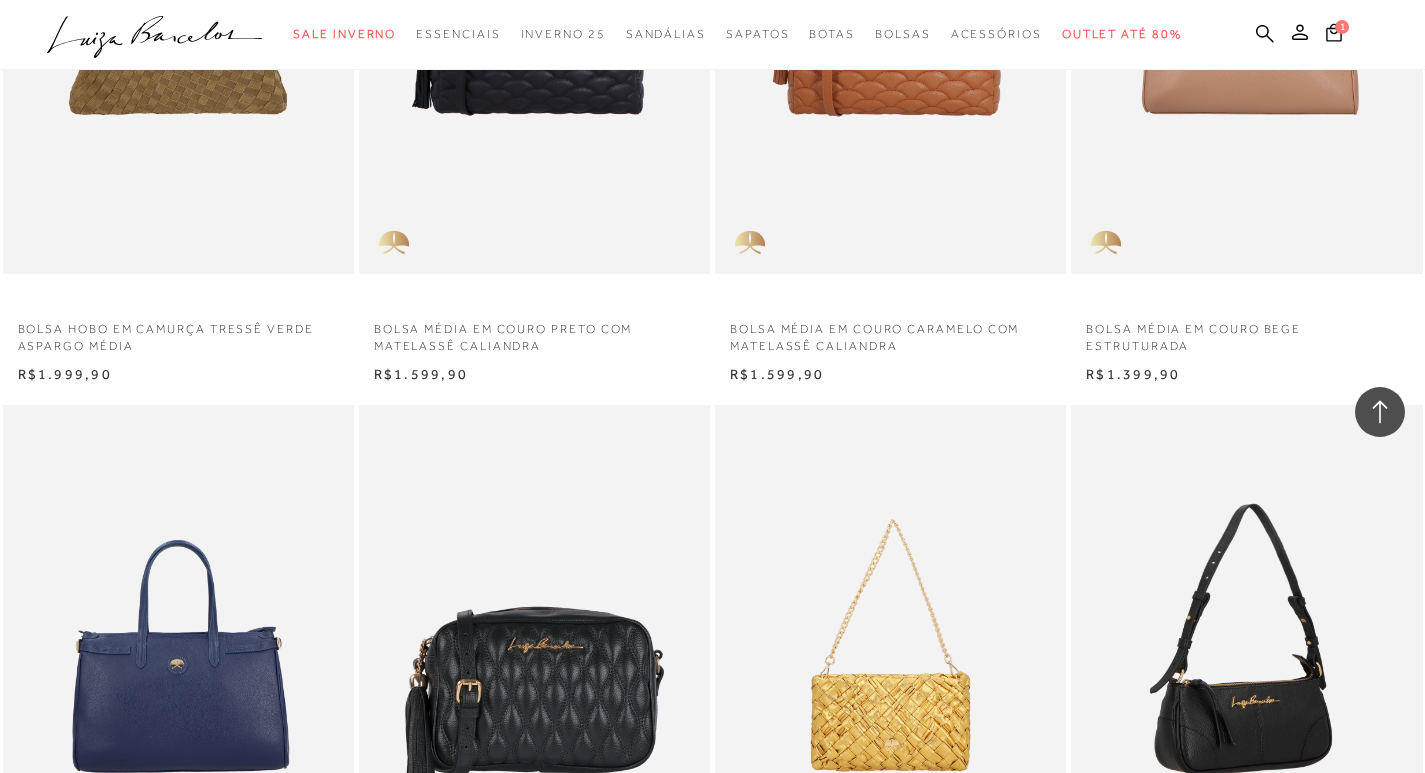 click at bounding box center (1247, 668) 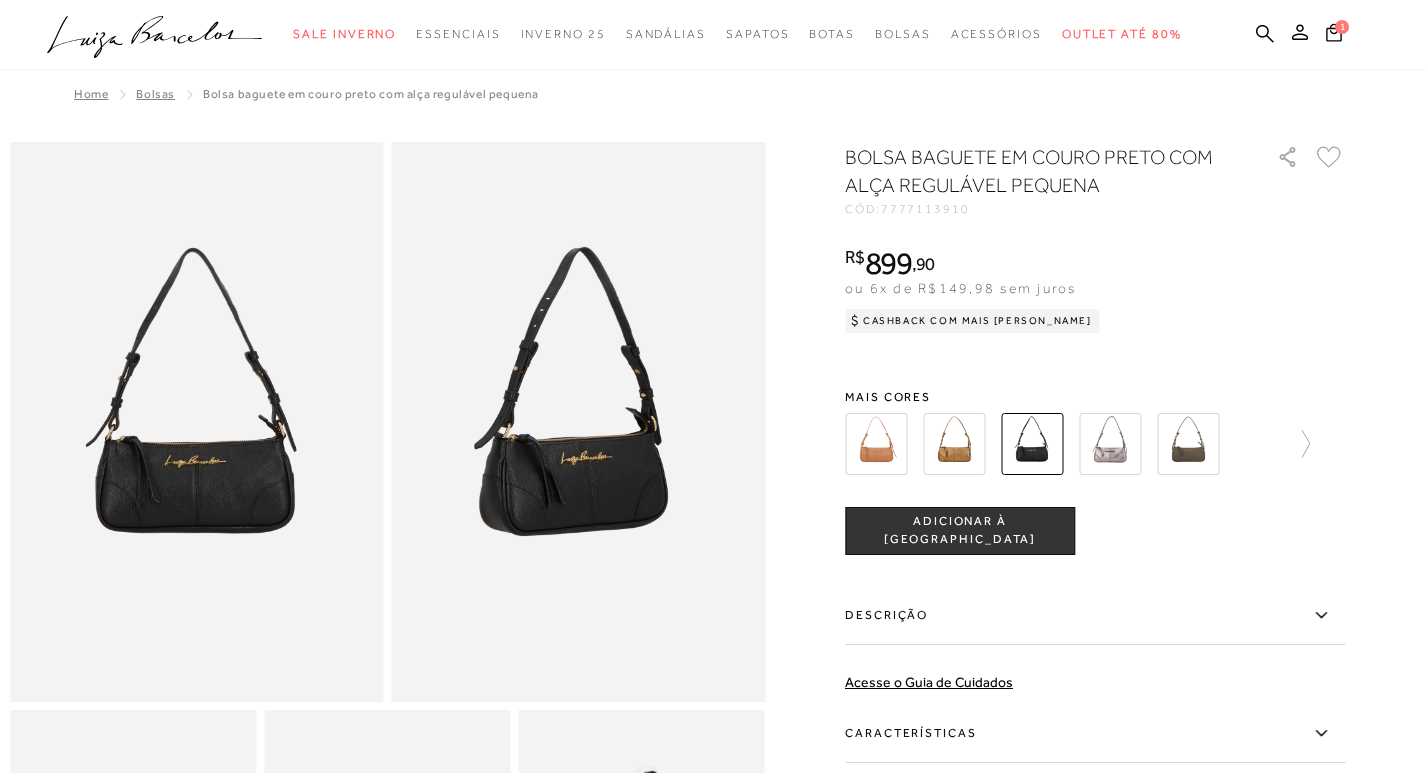 scroll, scrollTop: 0, scrollLeft: 0, axis: both 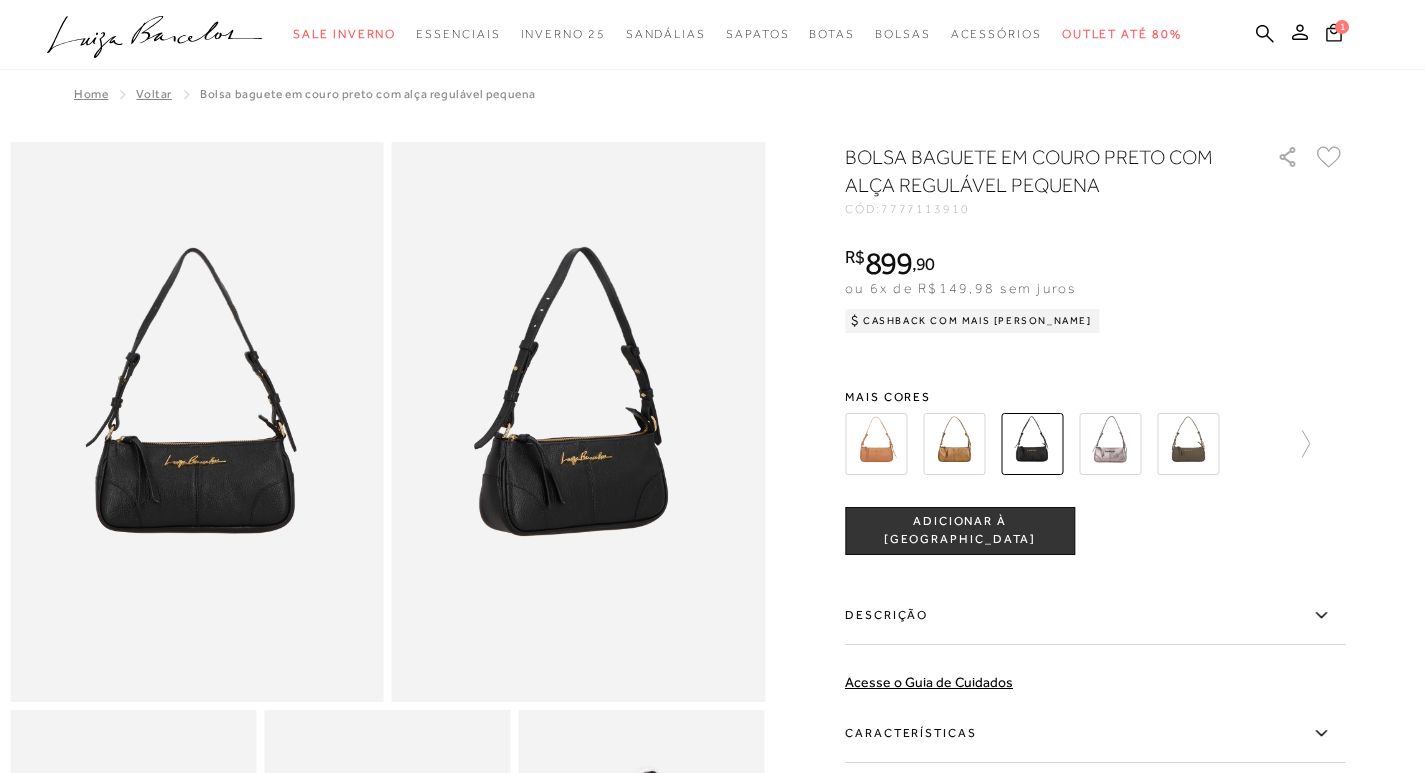 click at bounding box center (954, 444) 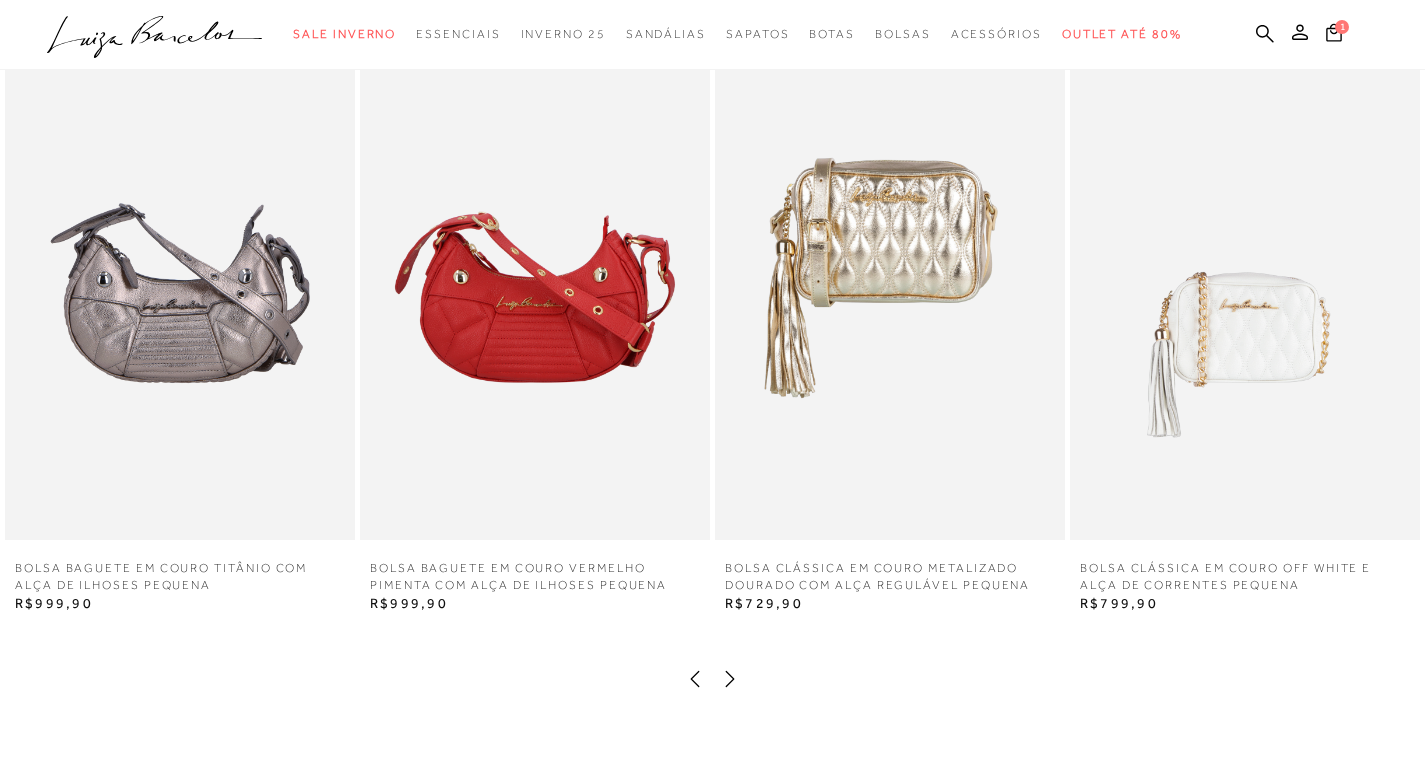 scroll, scrollTop: 2700, scrollLeft: 0, axis: vertical 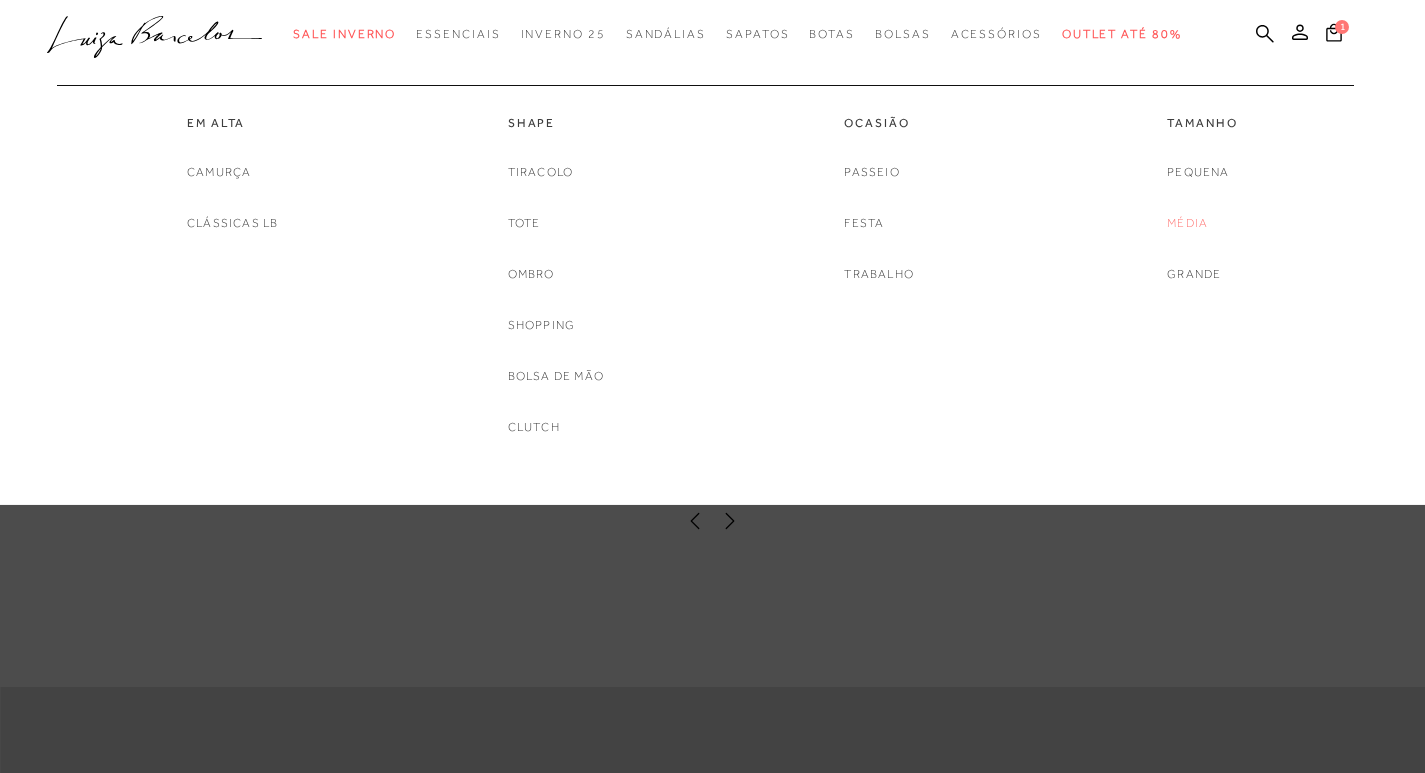 click on "Média" at bounding box center [1187, 223] 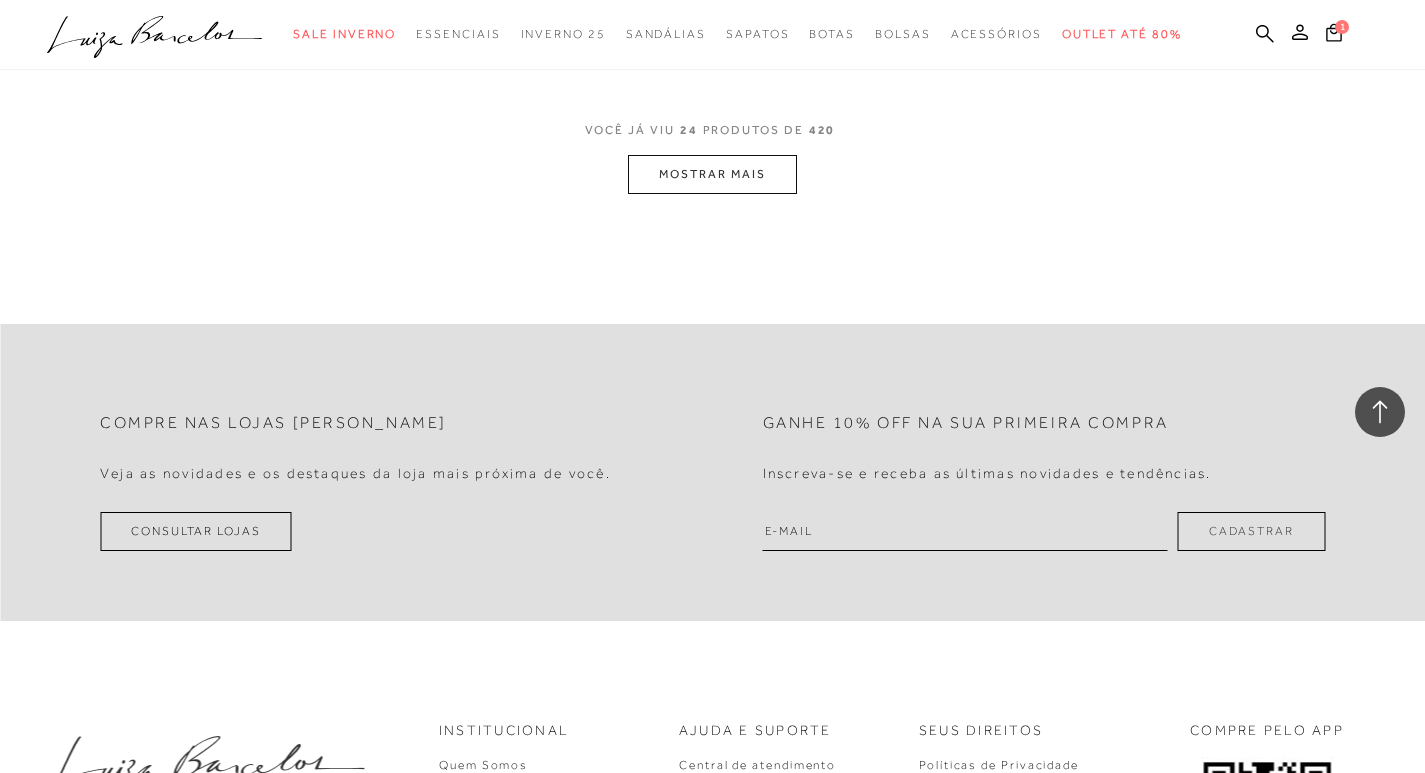 scroll, scrollTop: 4100, scrollLeft: 0, axis: vertical 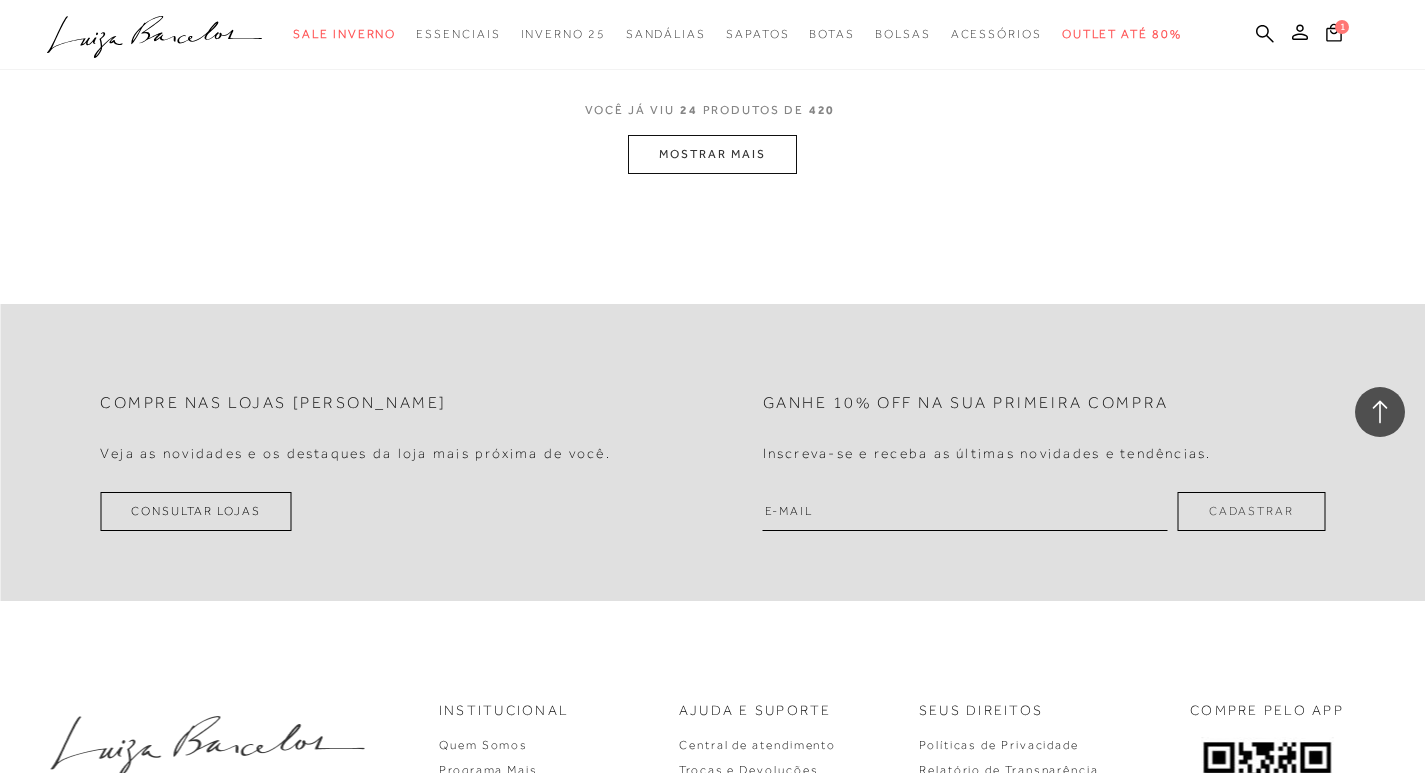 click on "MOSTRAR MAIS" at bounding box center [712, 154] 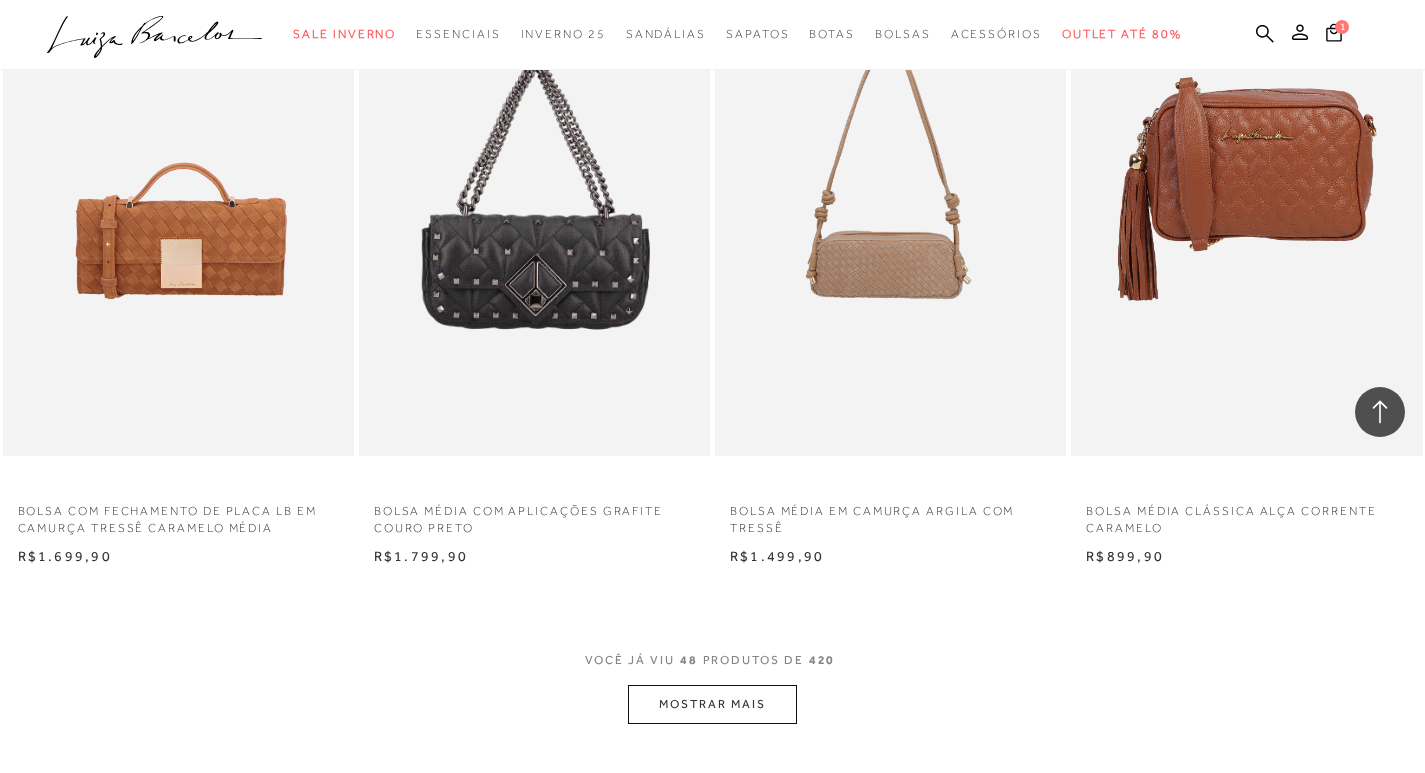 scroll, scrollTop: 8000, scrollLeft: 0, axis: vertical 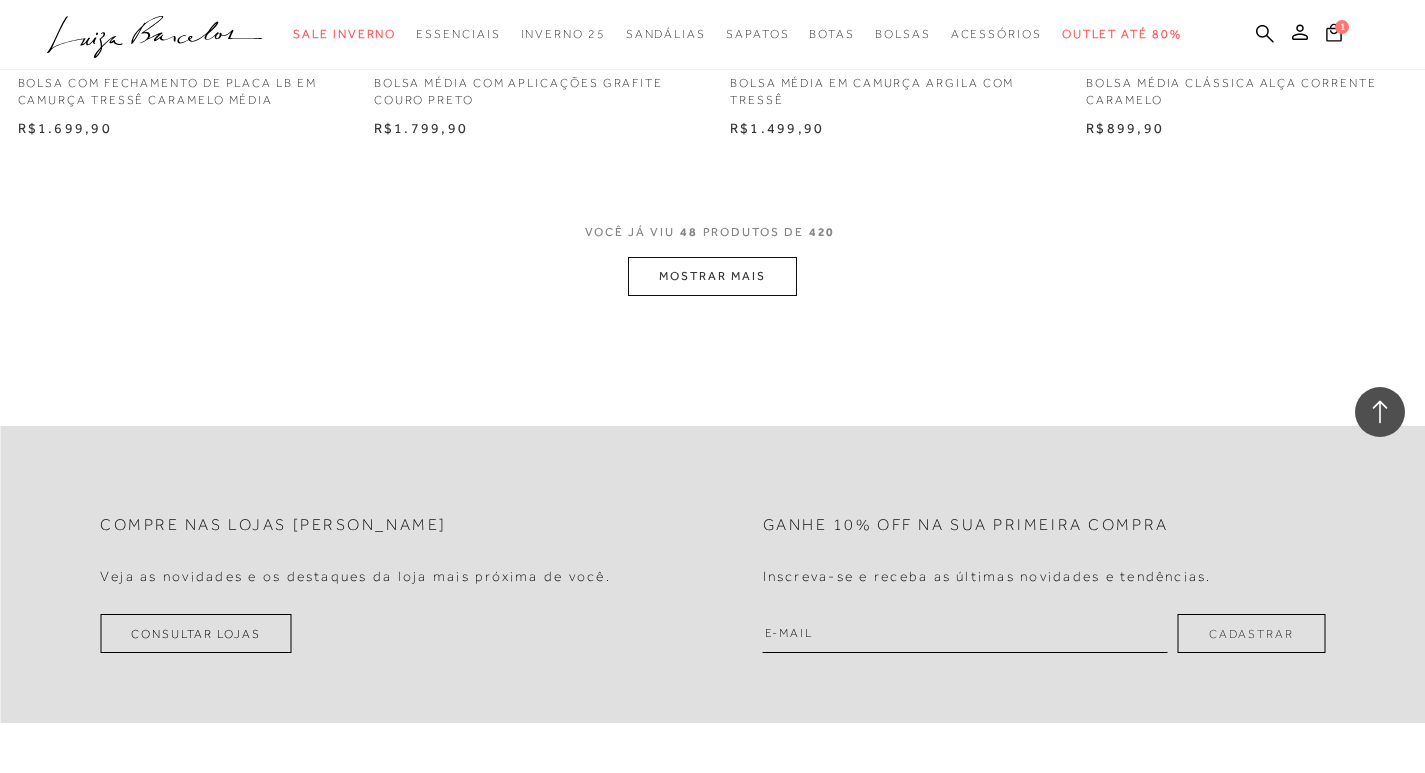 click on "MOSTRAR MAIS" at bounding box center (712, 276) 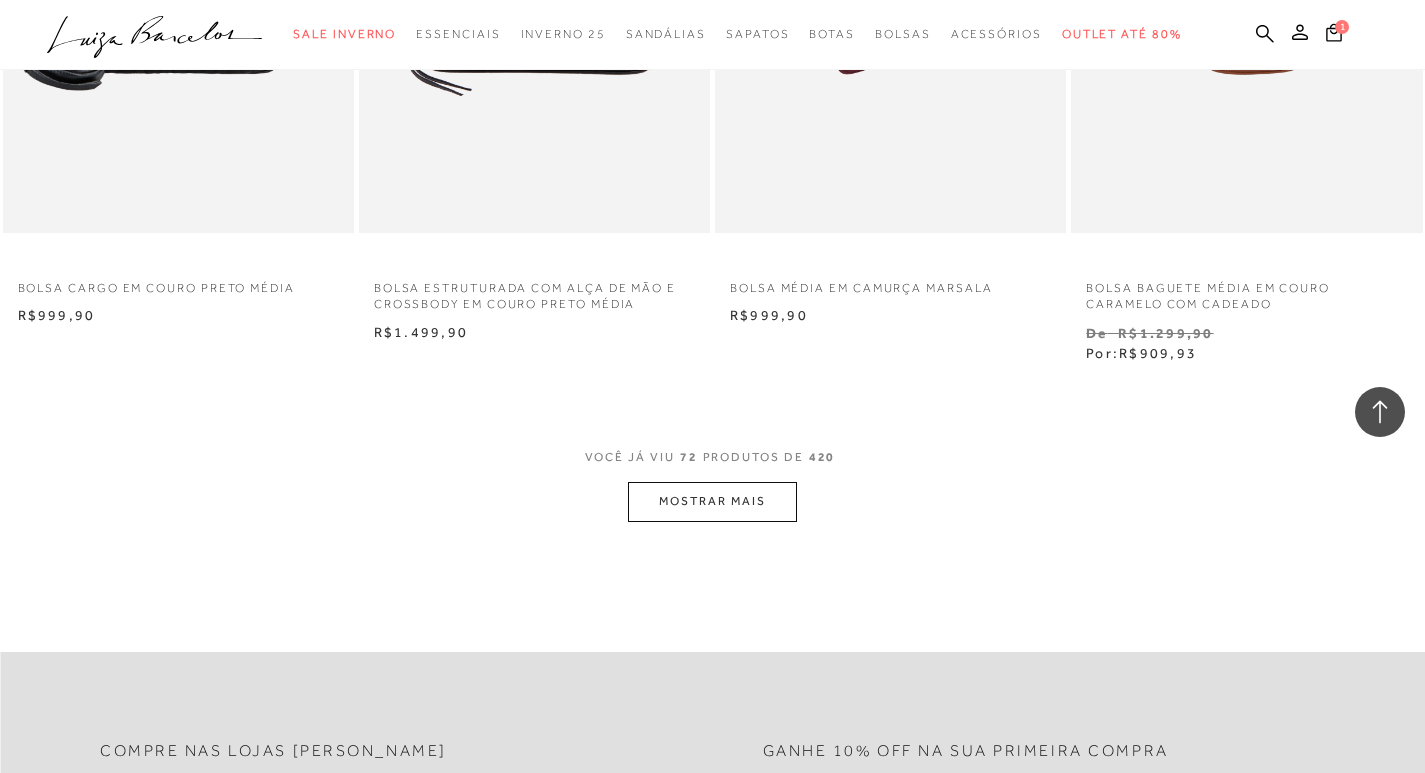 scroll, scrollTop: 11900, scrollLeft: 0, axis: vertical 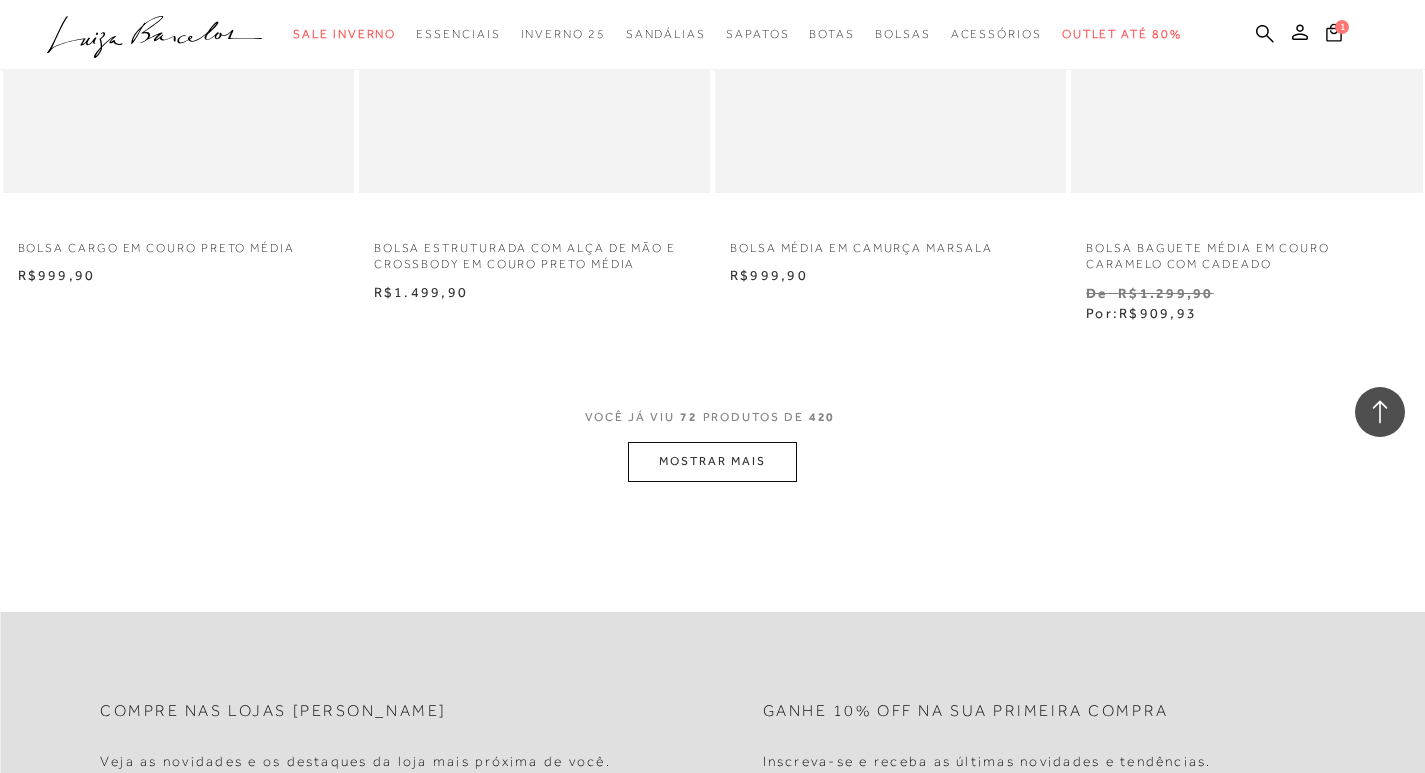 click on "MOSTRAR MAIS" at bounding box center (712, 461) 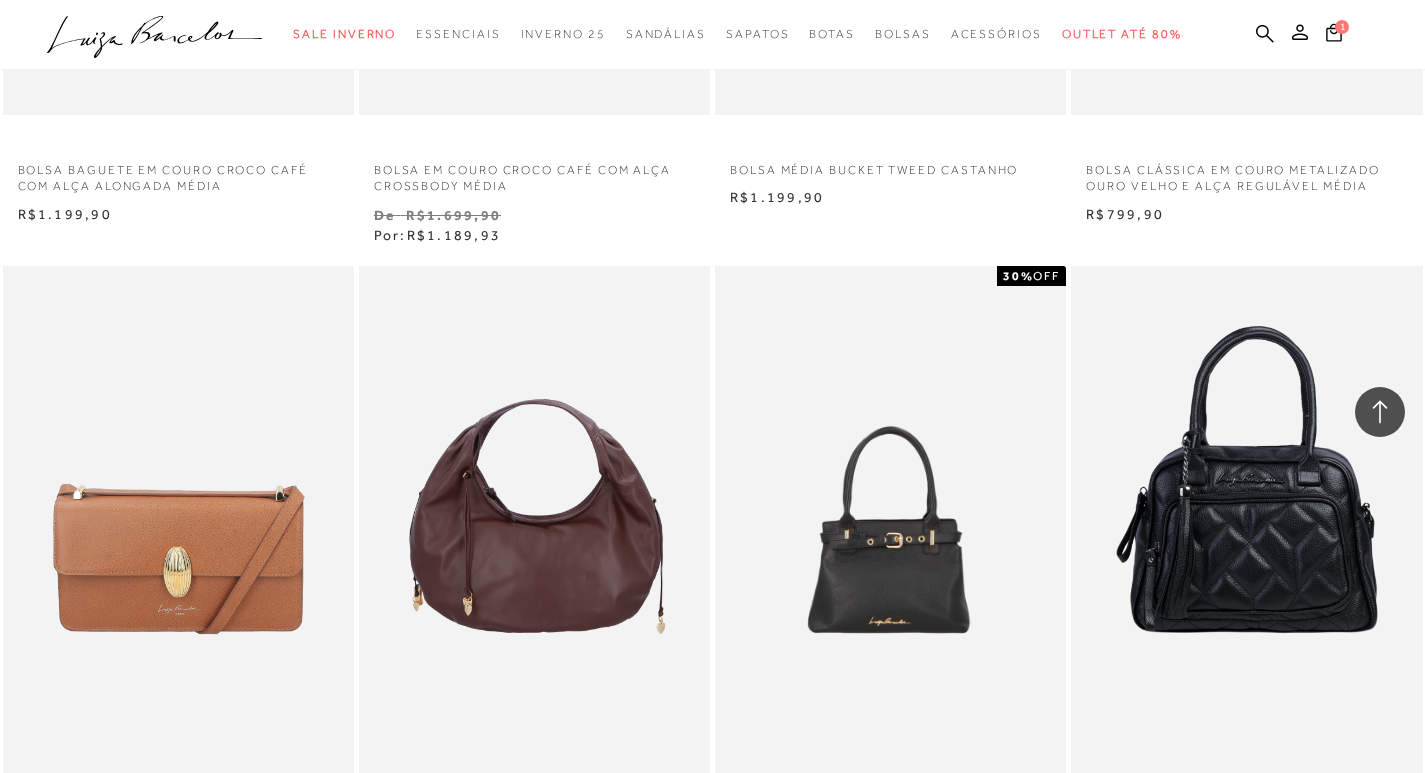 scroll, scrollTop: 12900, scrollLeft: 0, axis: vertical 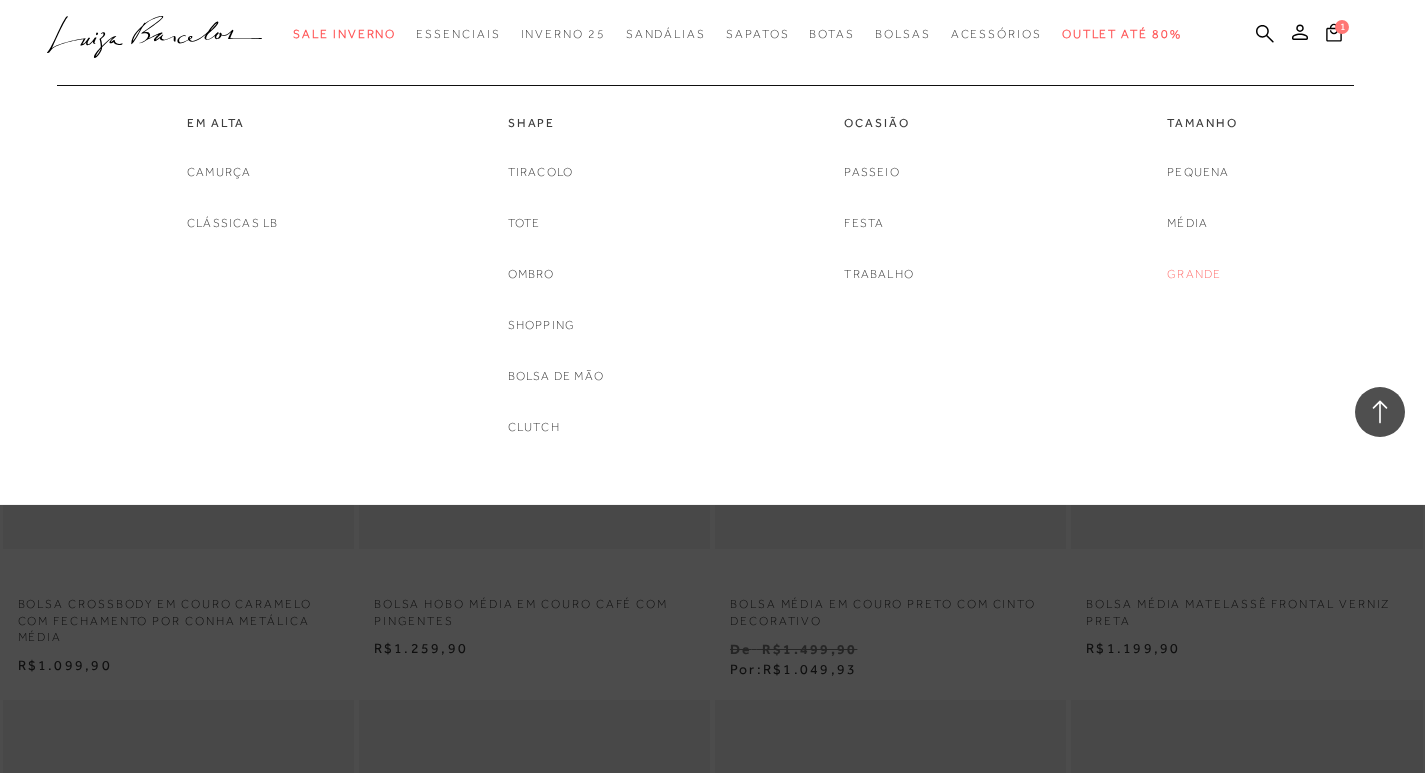 click on "Grande" at bounding box center (1194, 274) 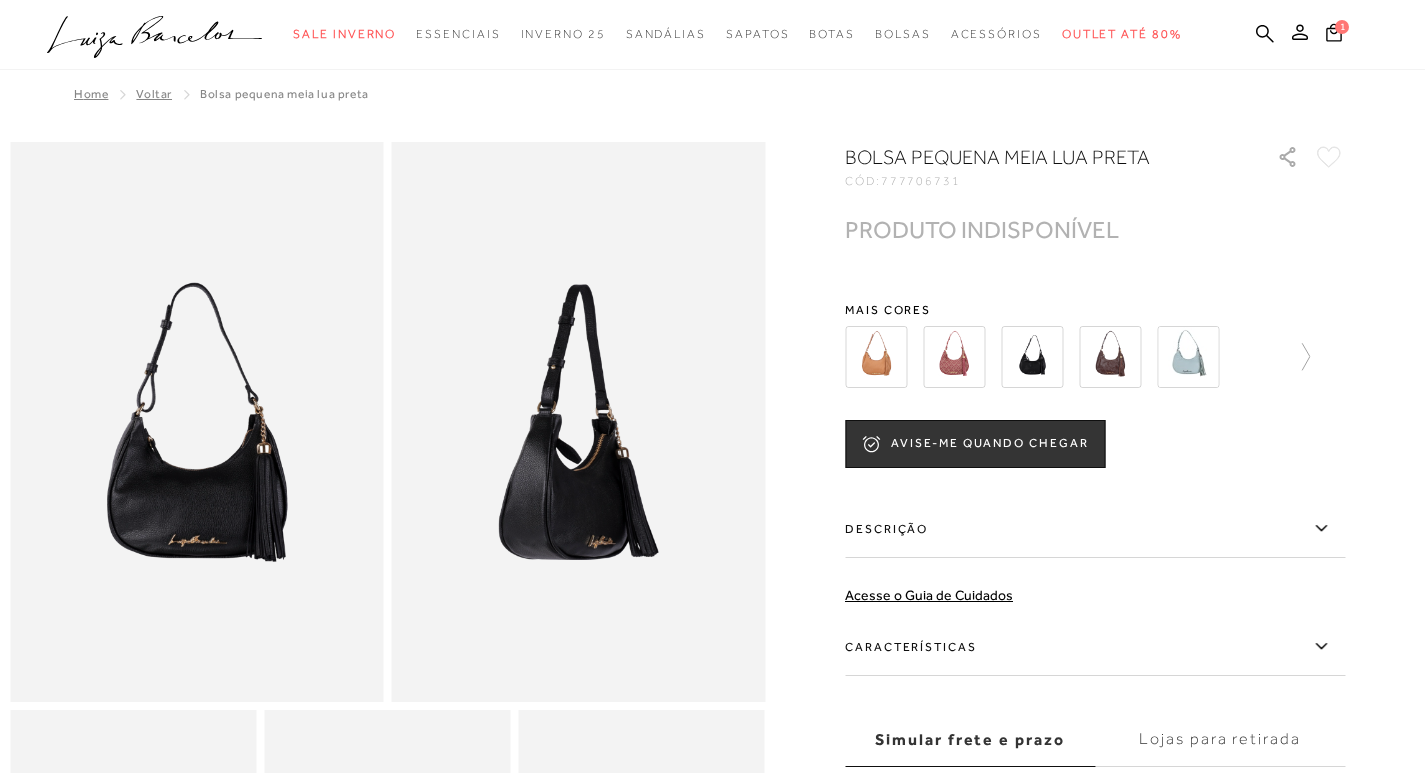 scroll, scrollTop: 0, scrollLeft: 0, axis: both 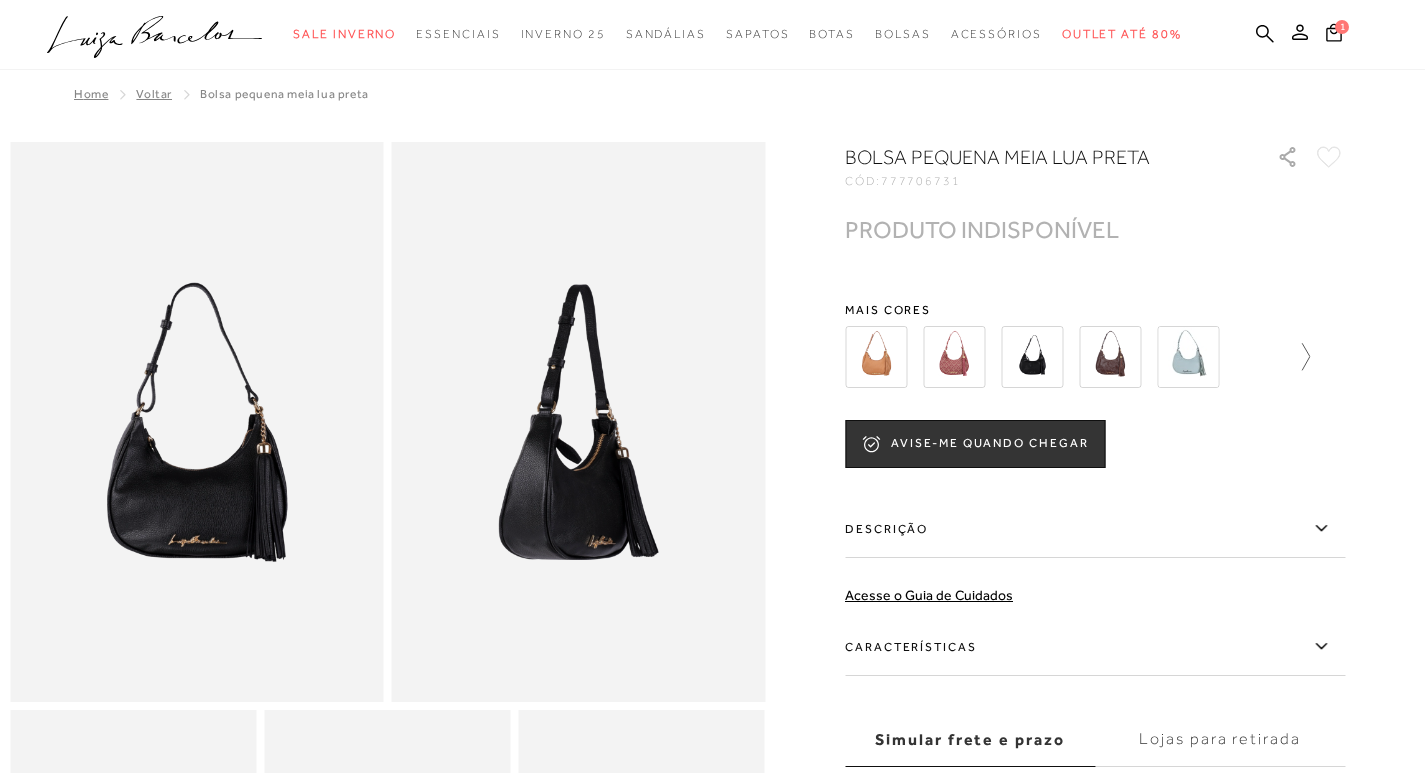 click 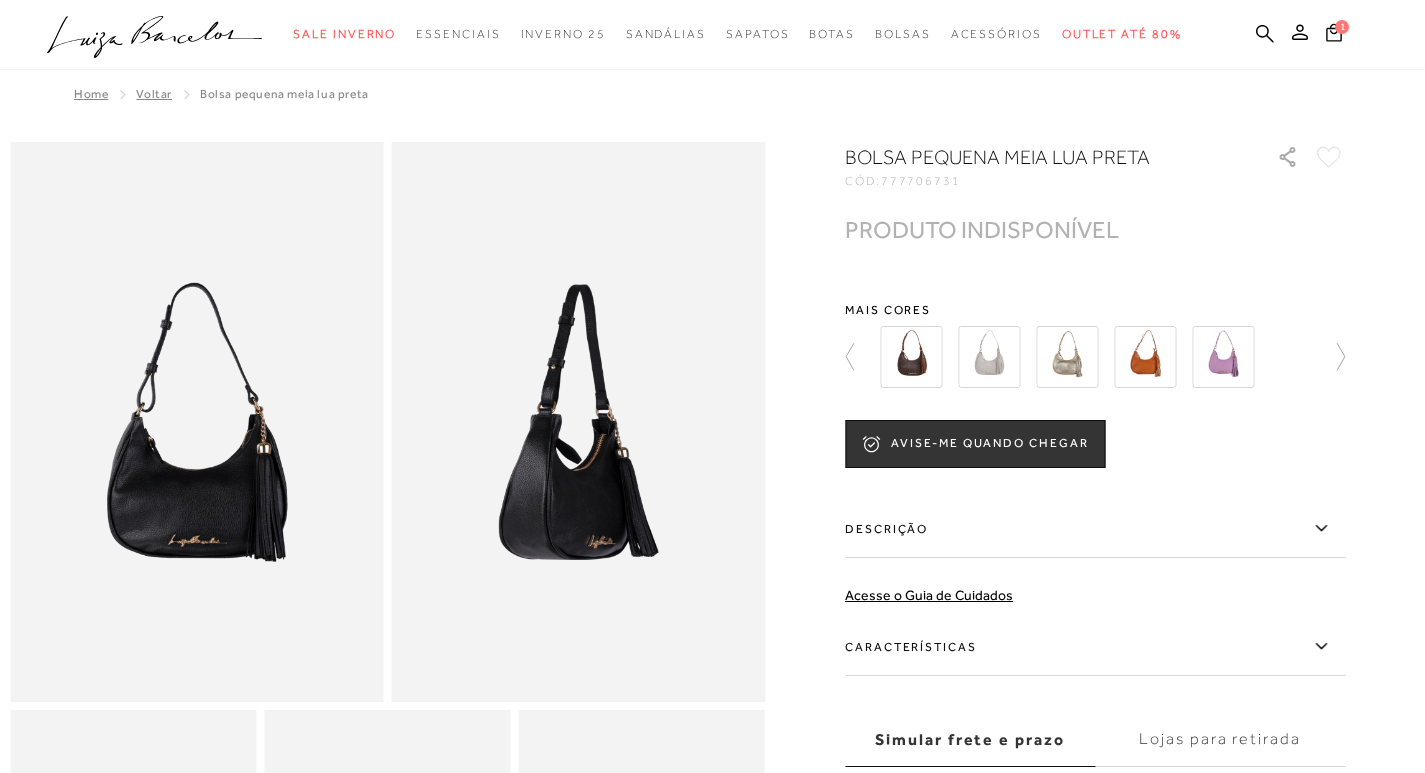 click at bounding box center [712, 895] 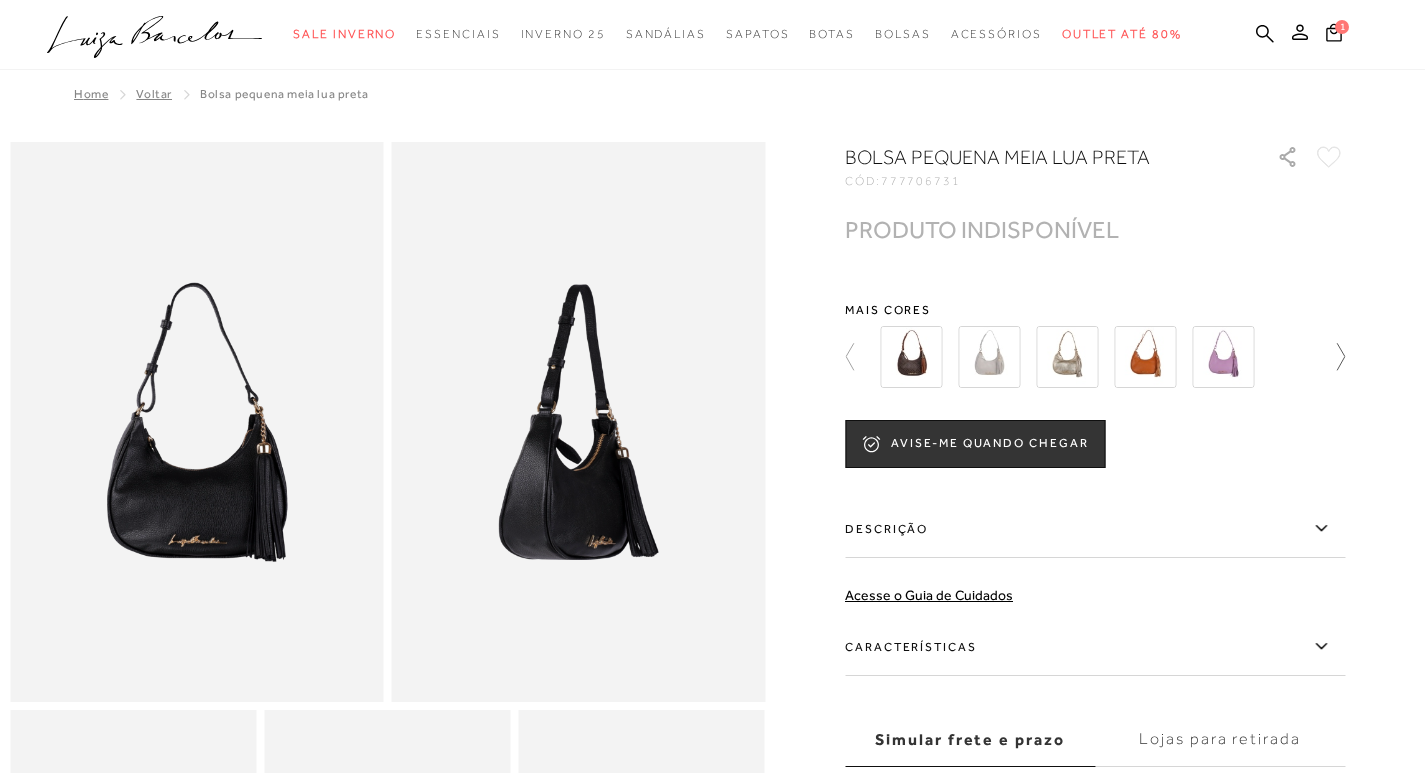 click 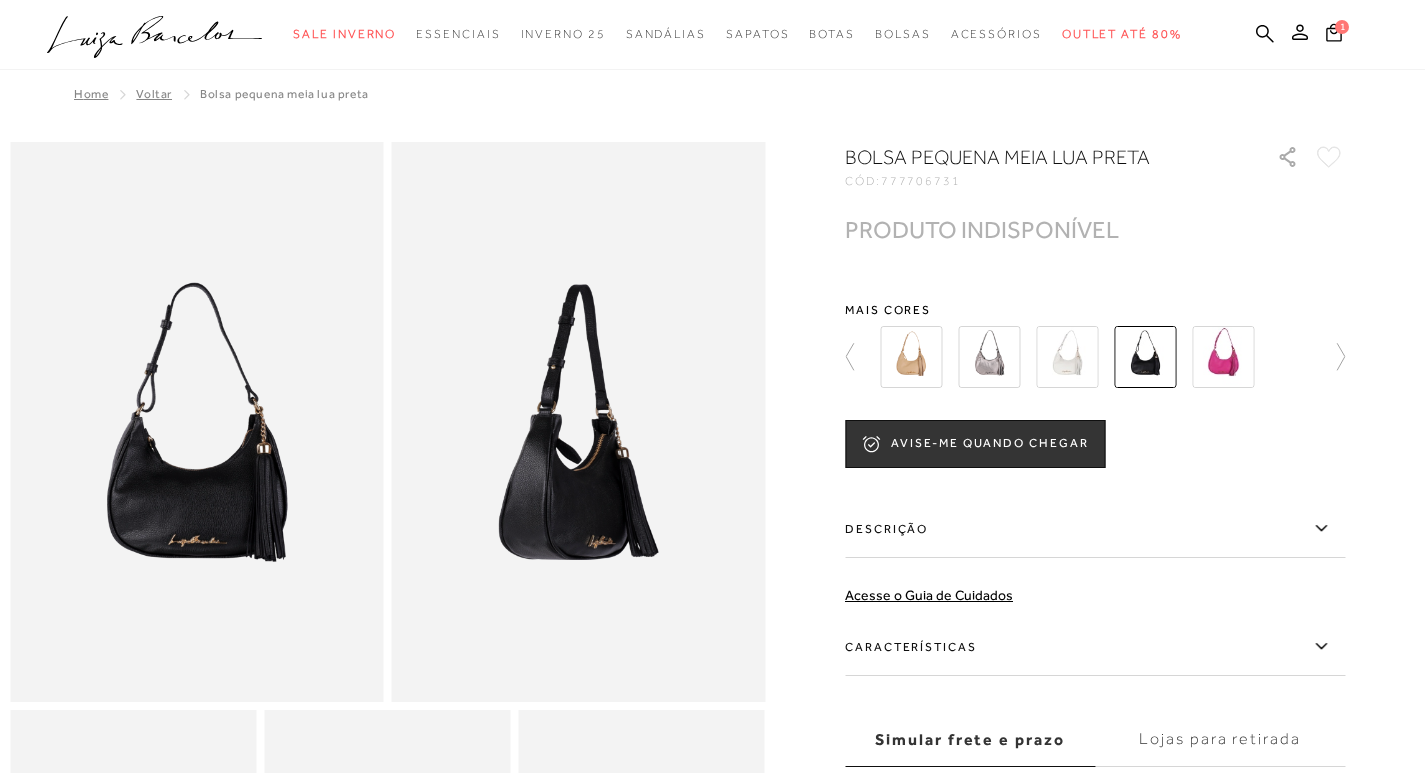 click at bounding box center (911, 357) 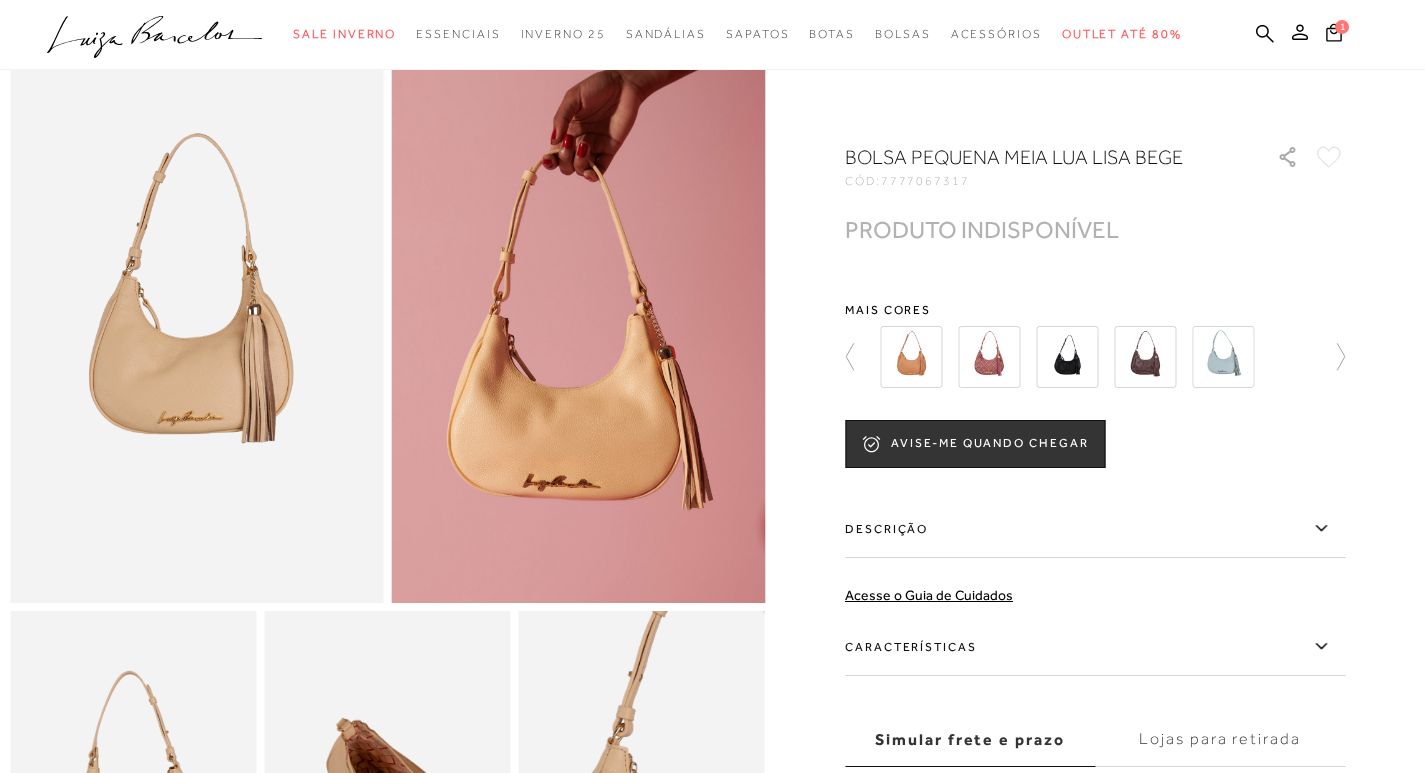scroll, scrollTop: 300, scrollLeft: 0, axis: vertical 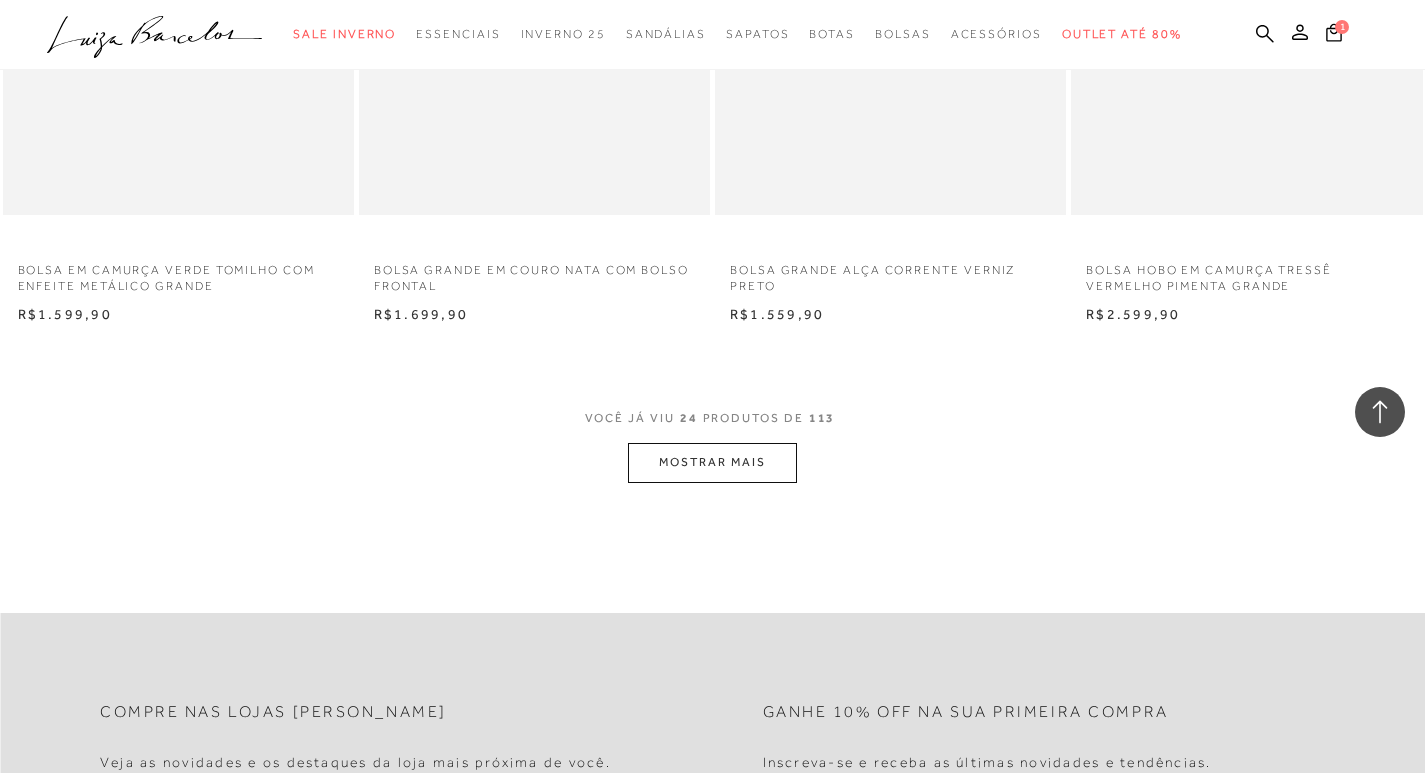 click on "MOSTRAR MAIS" at bounding box center (712, 462) 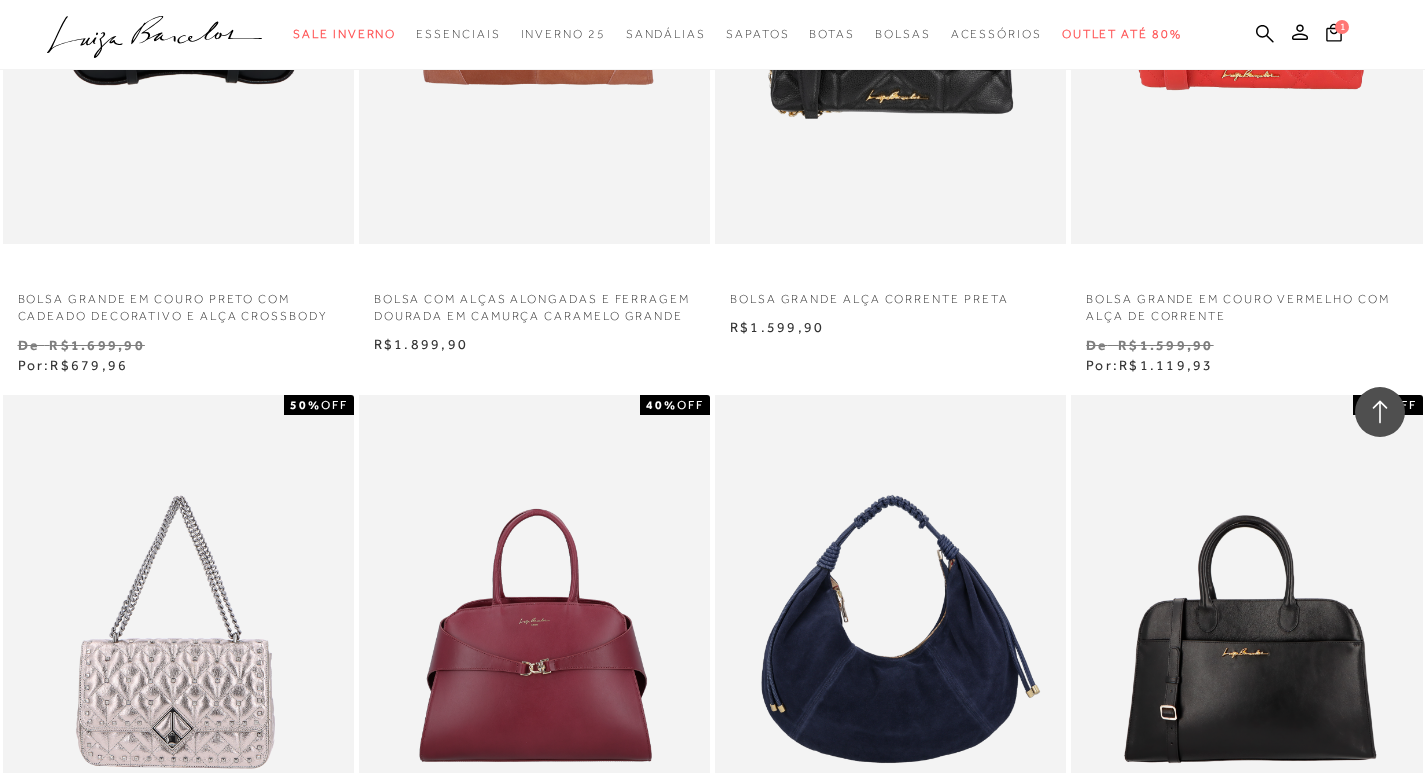 scroll, scrollTop: 6842, scrollLeft: 0, axis: vertical 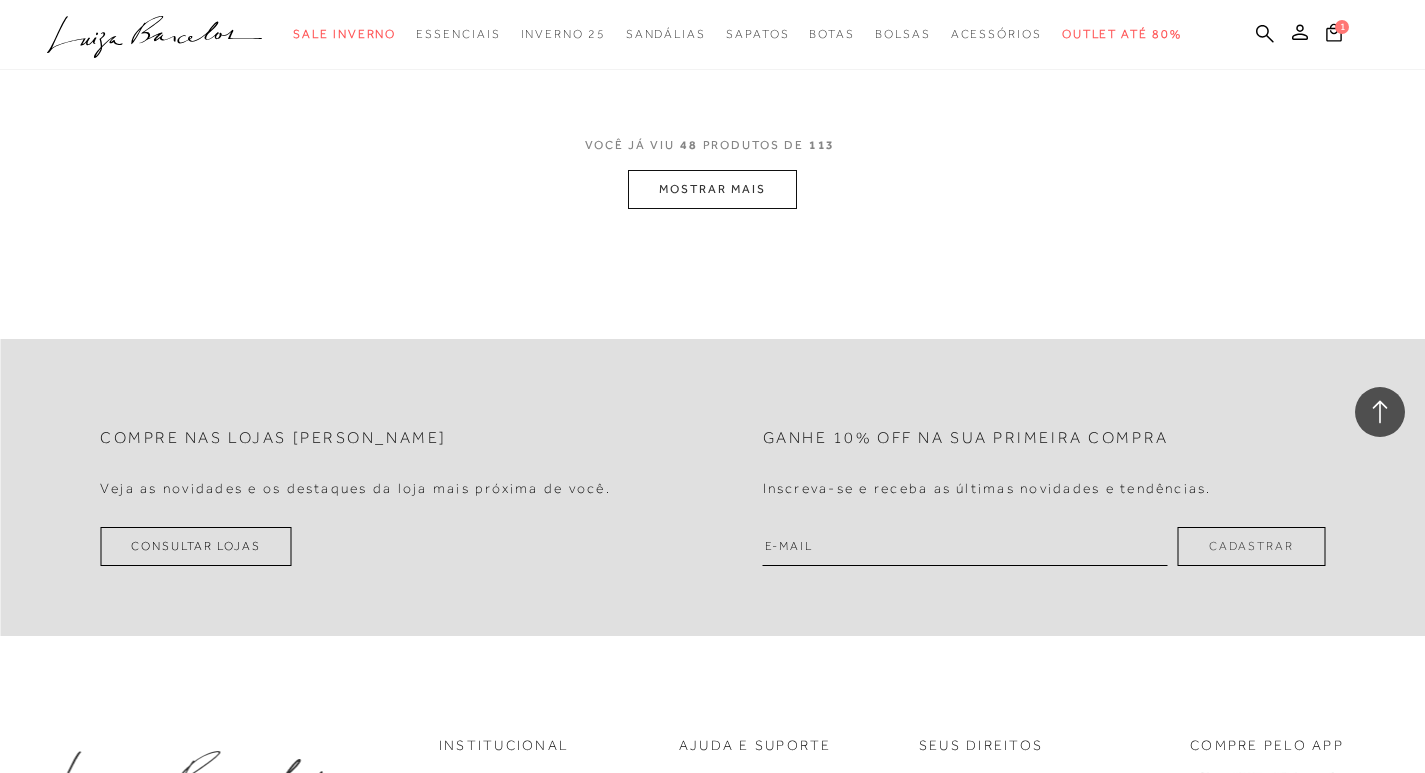 click on "MOSTRAR MAIS" at bounding box center [712, 189] 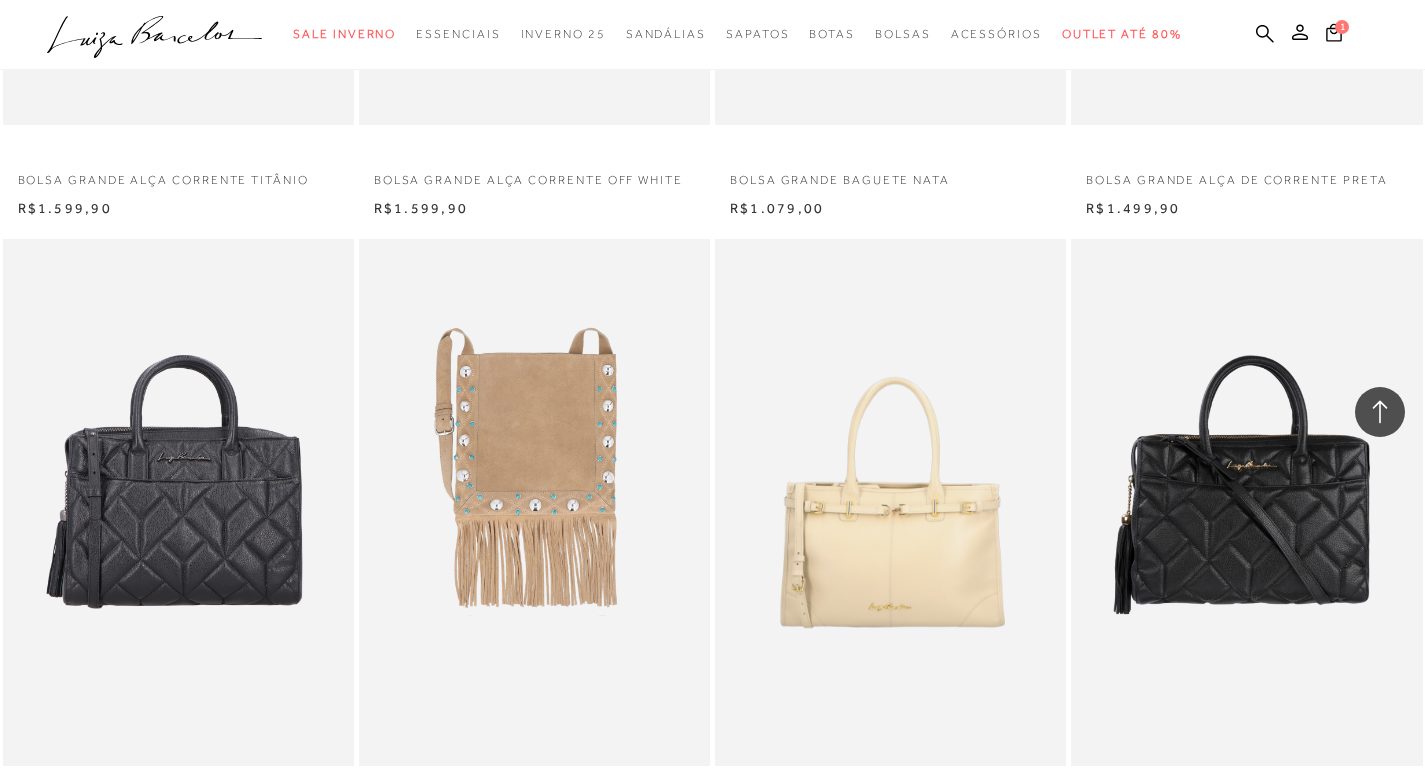 scroll, scrollTop: 9942, scrollLeft: 0, axis: vertical 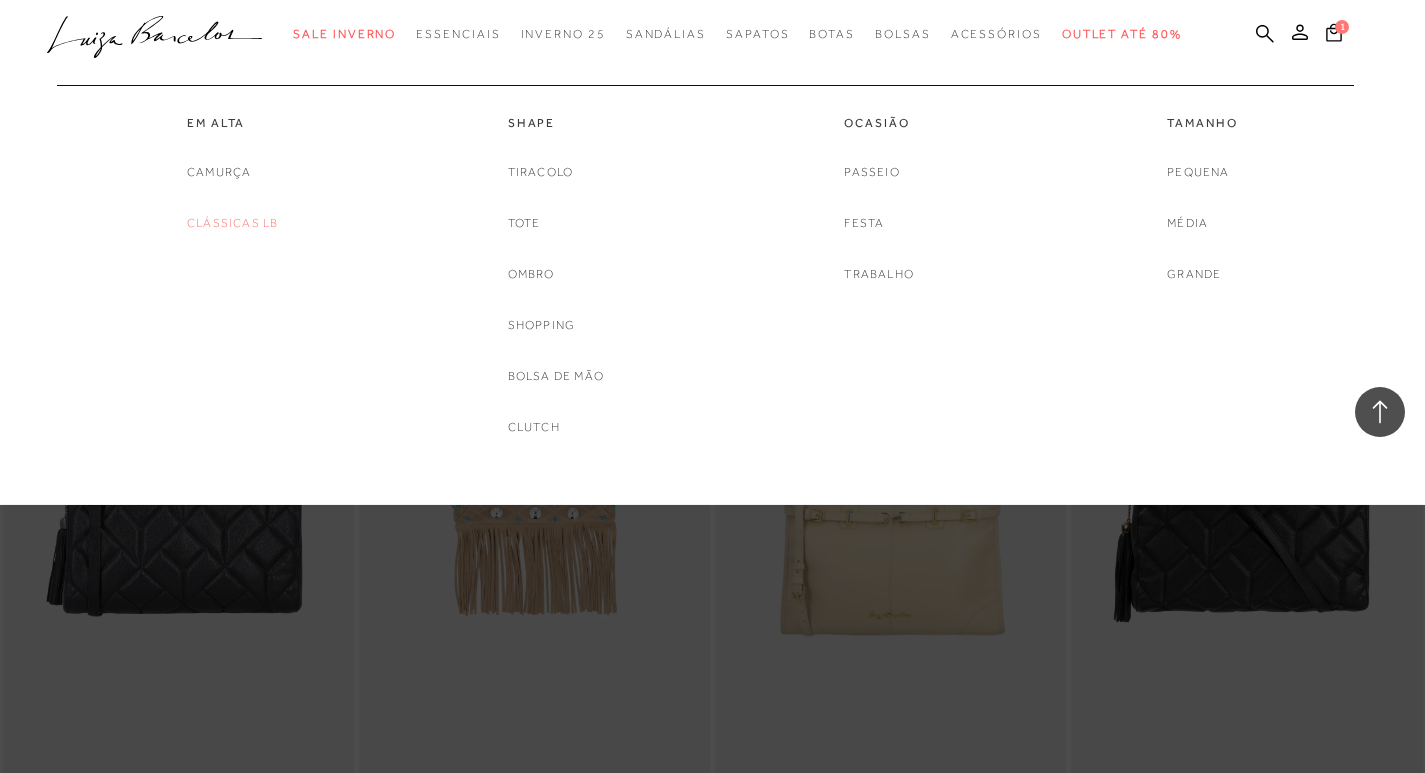 click on "Clássicas LB" at bounding box center [232, 223] 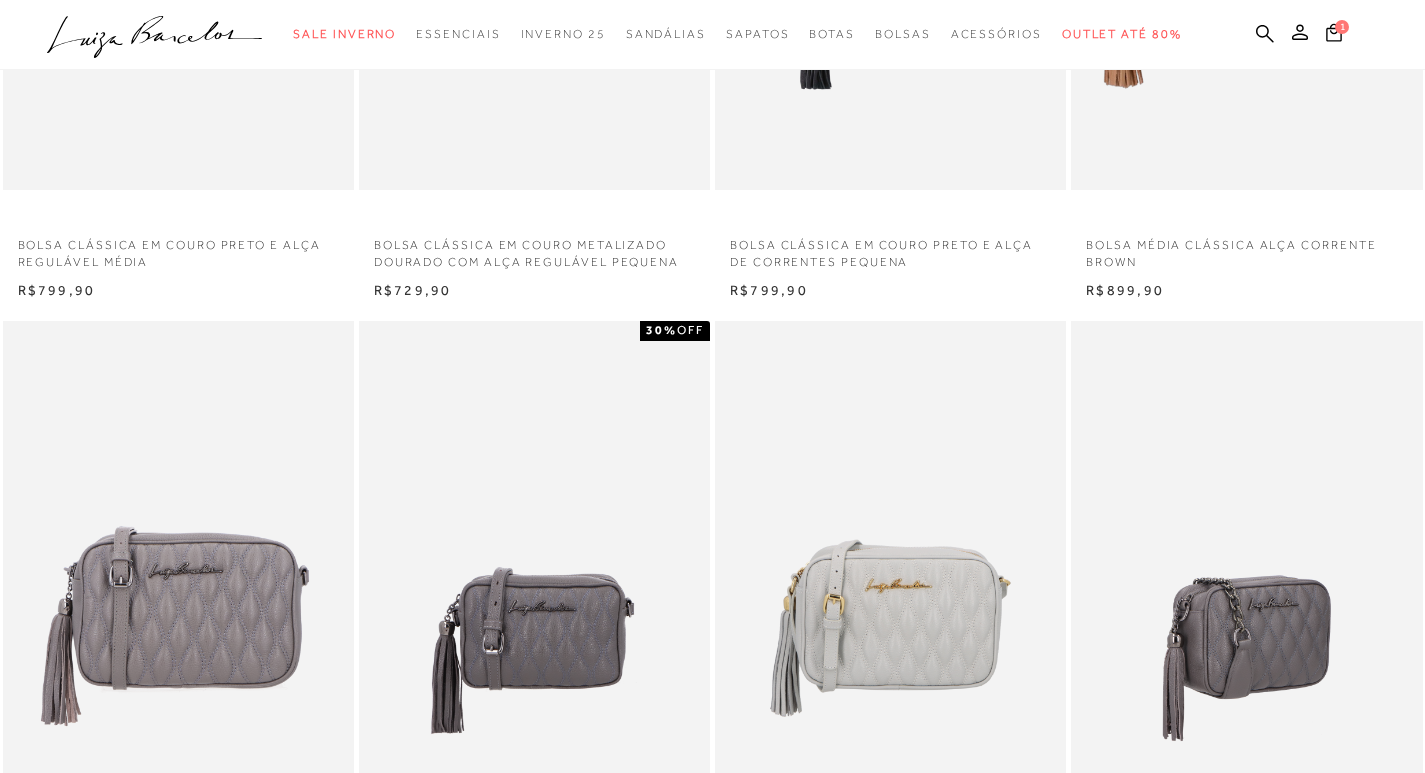 scroll, scrollTop: 800, scrollLeft: 0, axis: vertical 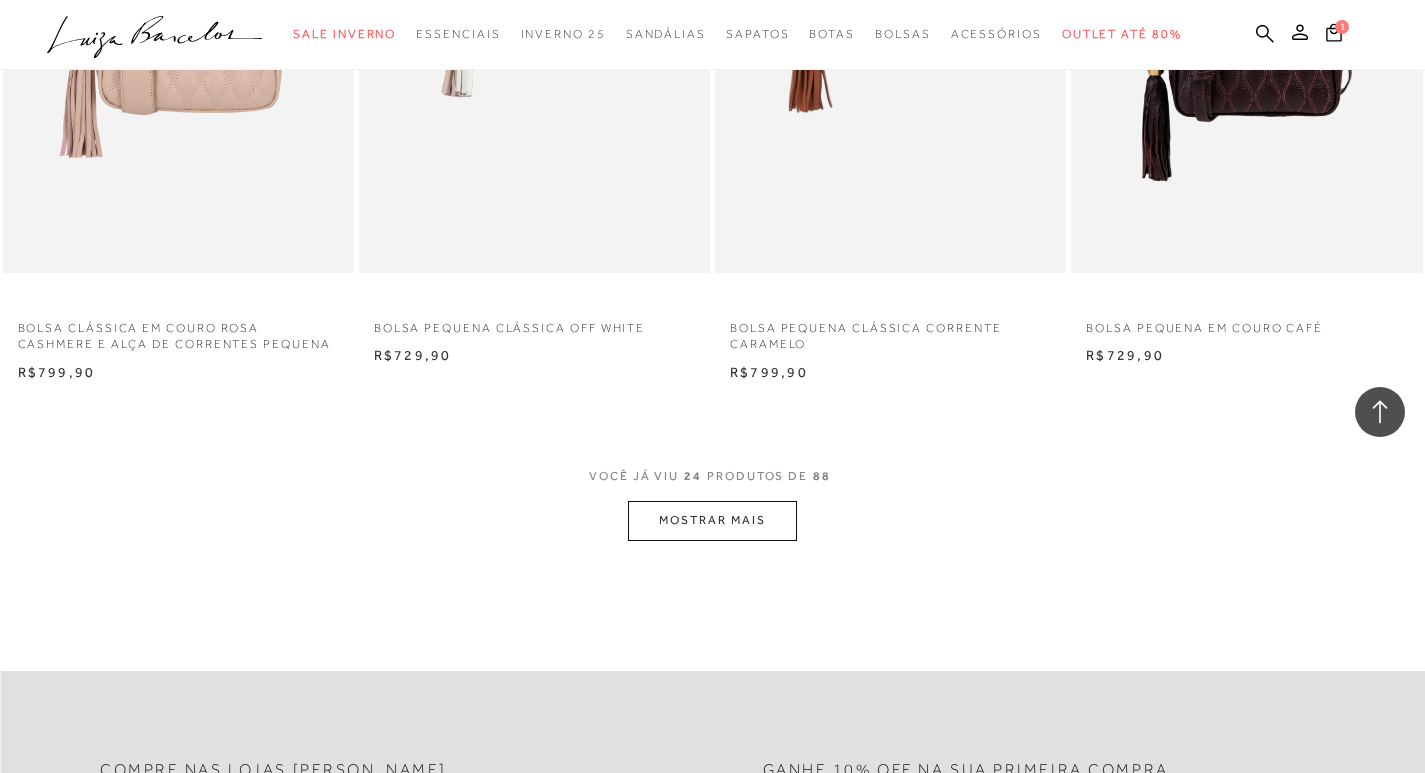 click on "MOSTRAR MAIS" at bounding box center (712, 520) 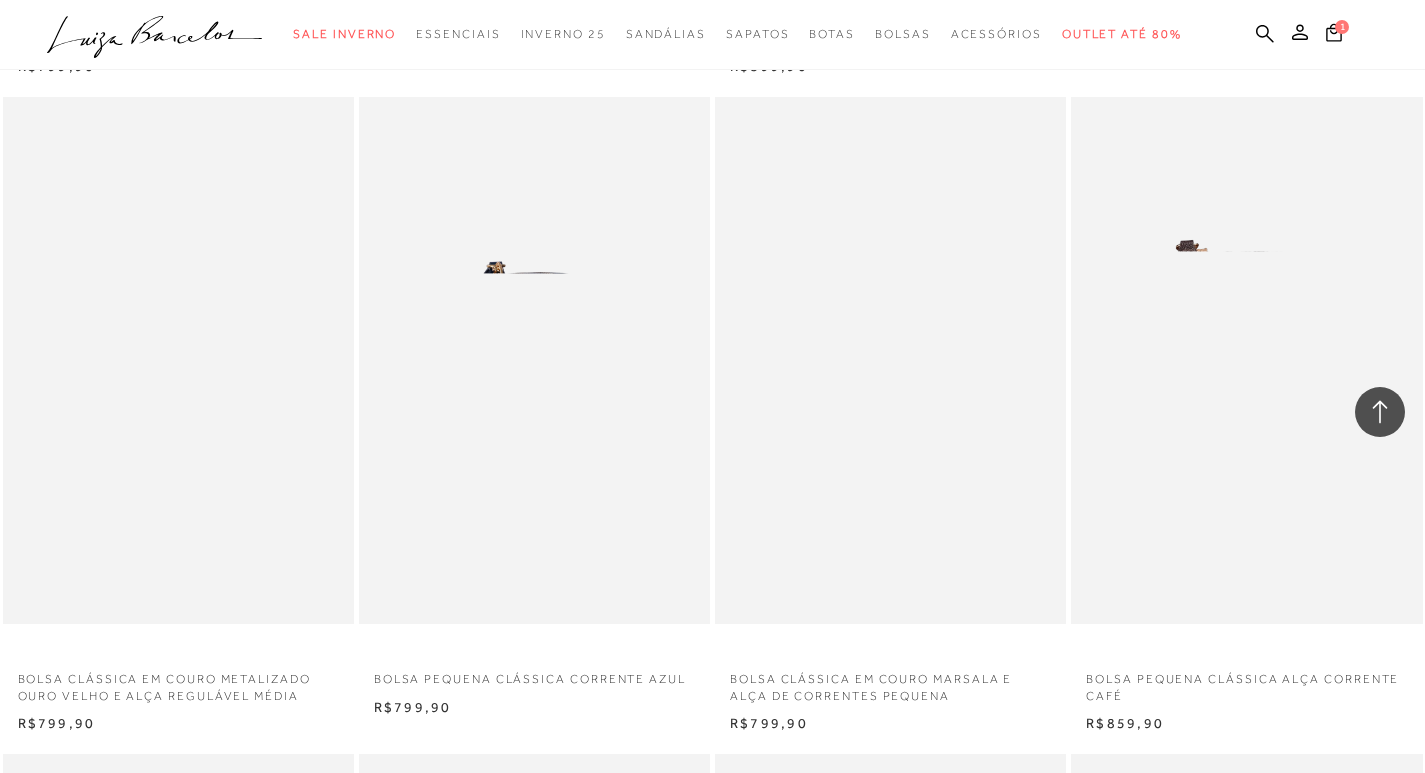 scroll, scrollTop: 5000, scrollLeft: 0, axis: vertical 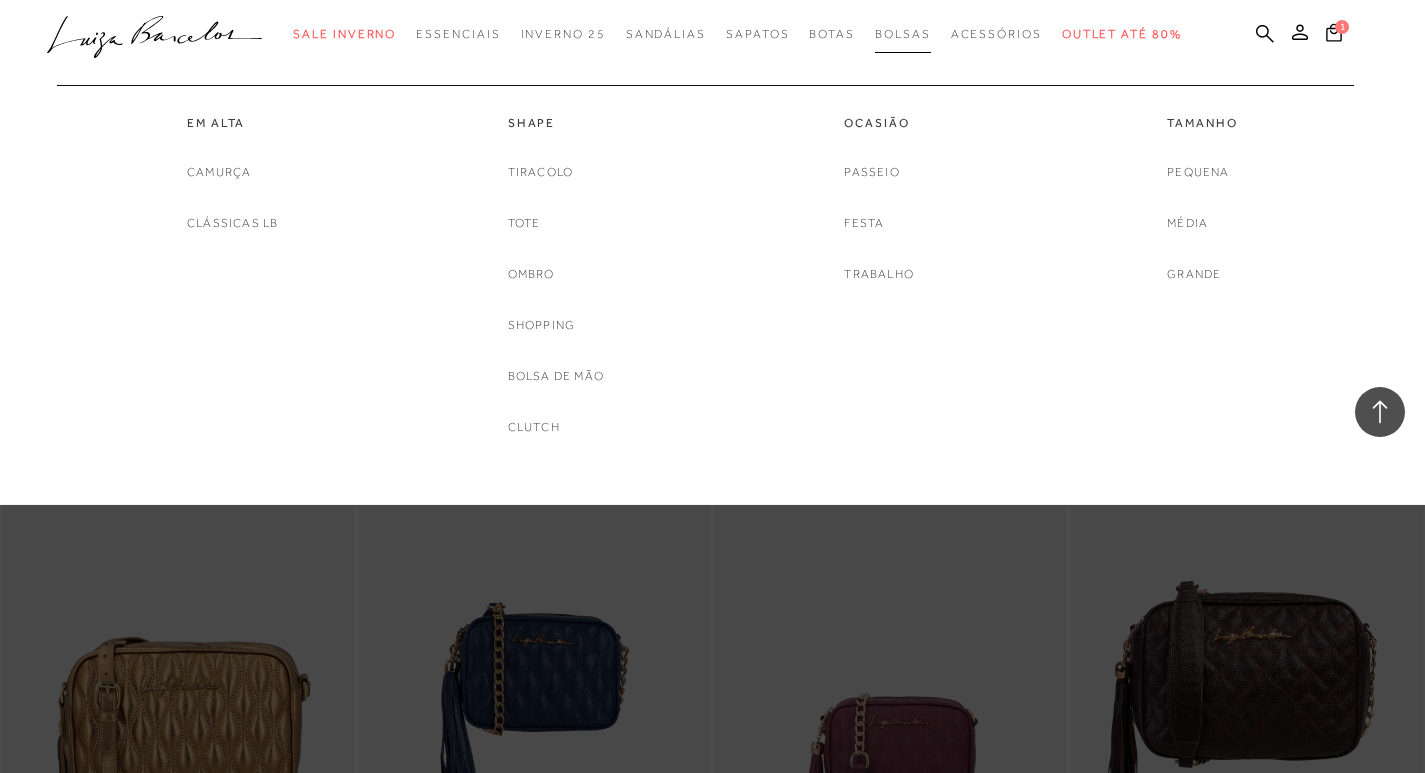 click on "Bolsas" at bounding box center (903, 34) 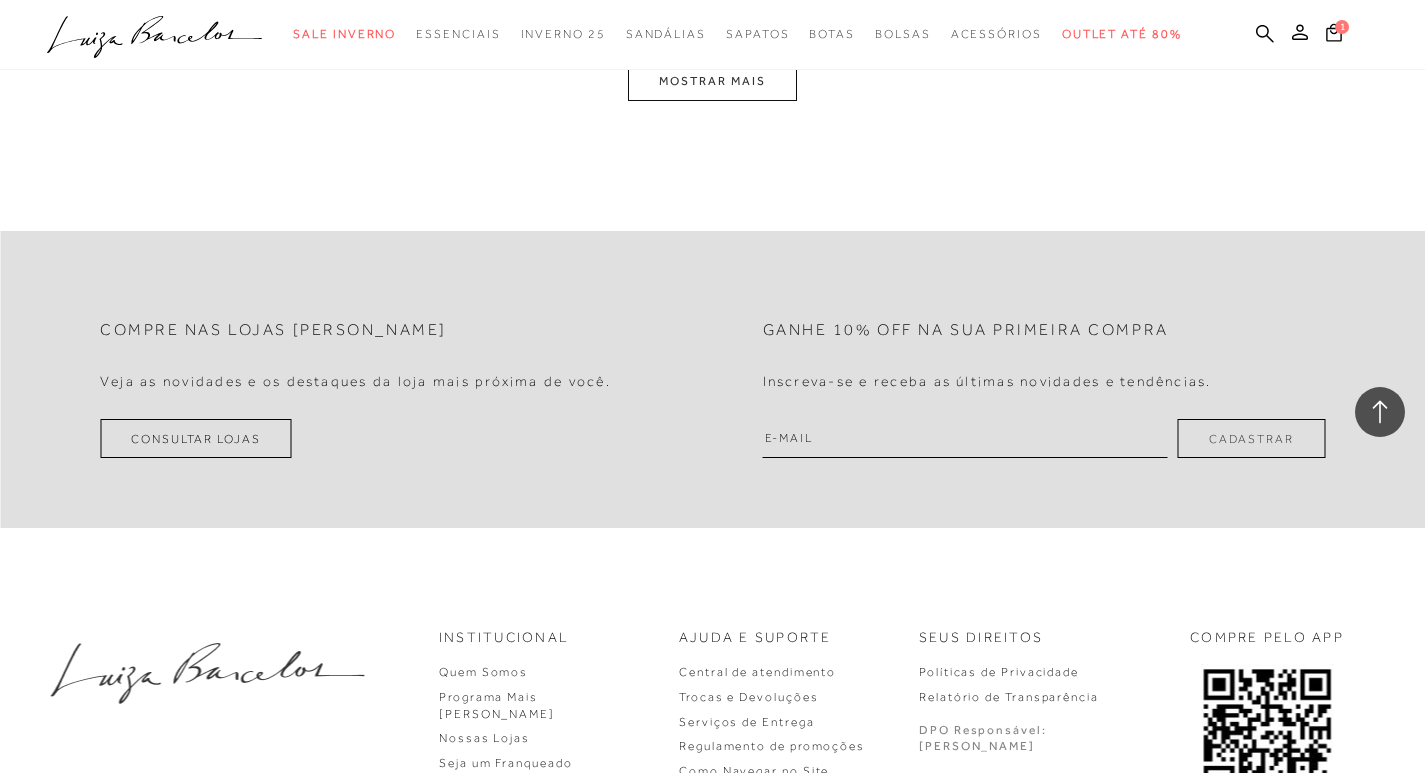 scroll, scrollTop: 4200, scrollLeft: 0, axis: vertical 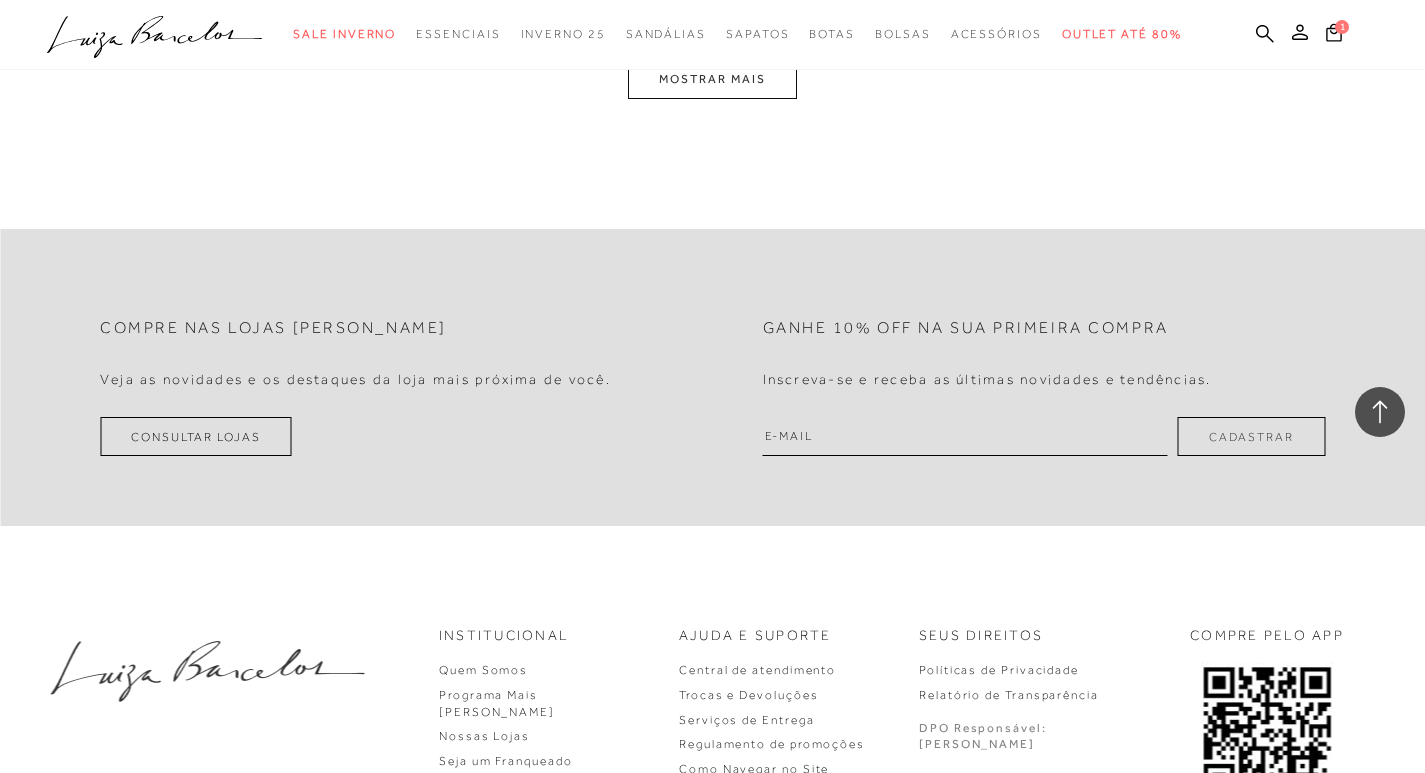 click on "MOSTRAR MAIS" at bounding box center (712, 79) 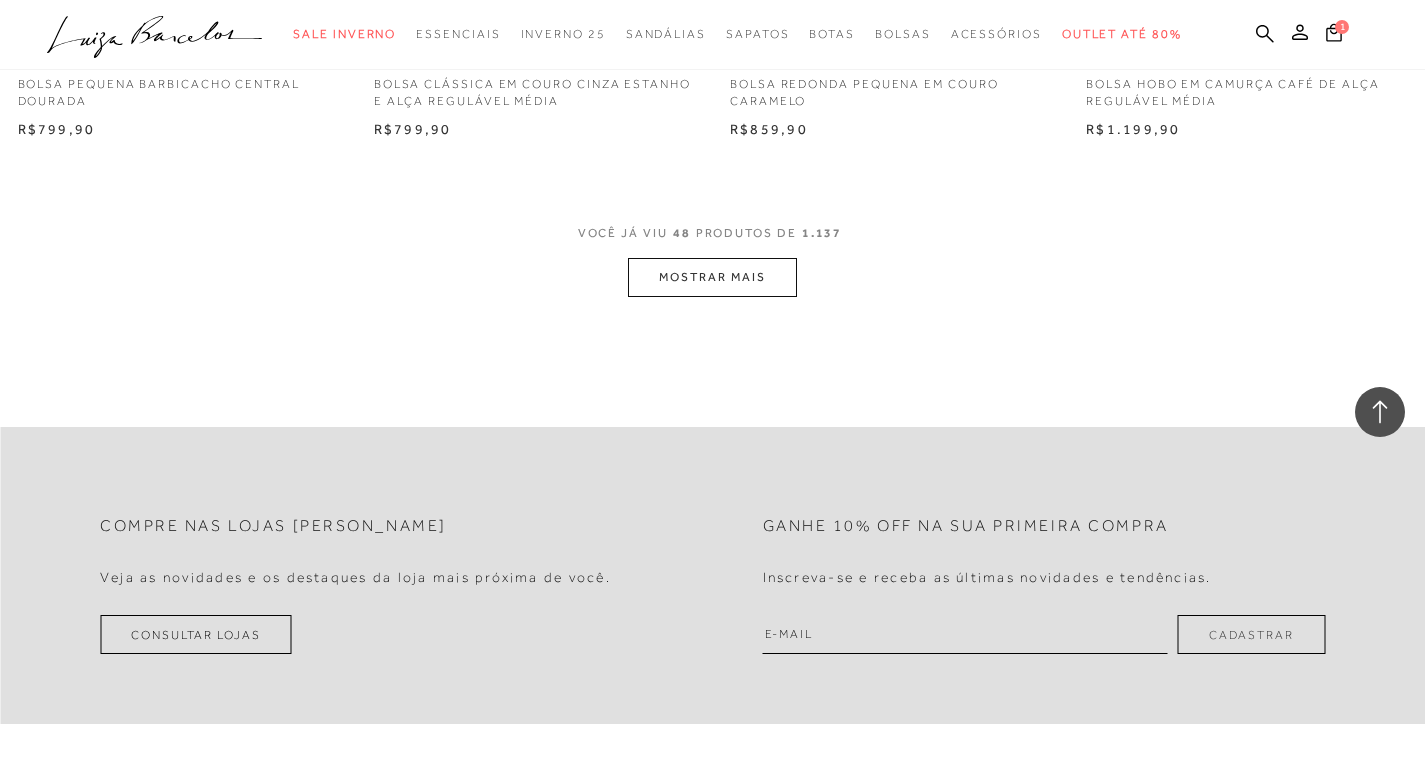 scroll, scrollTop: 8003, scrollLeft: 0, axis: vertical 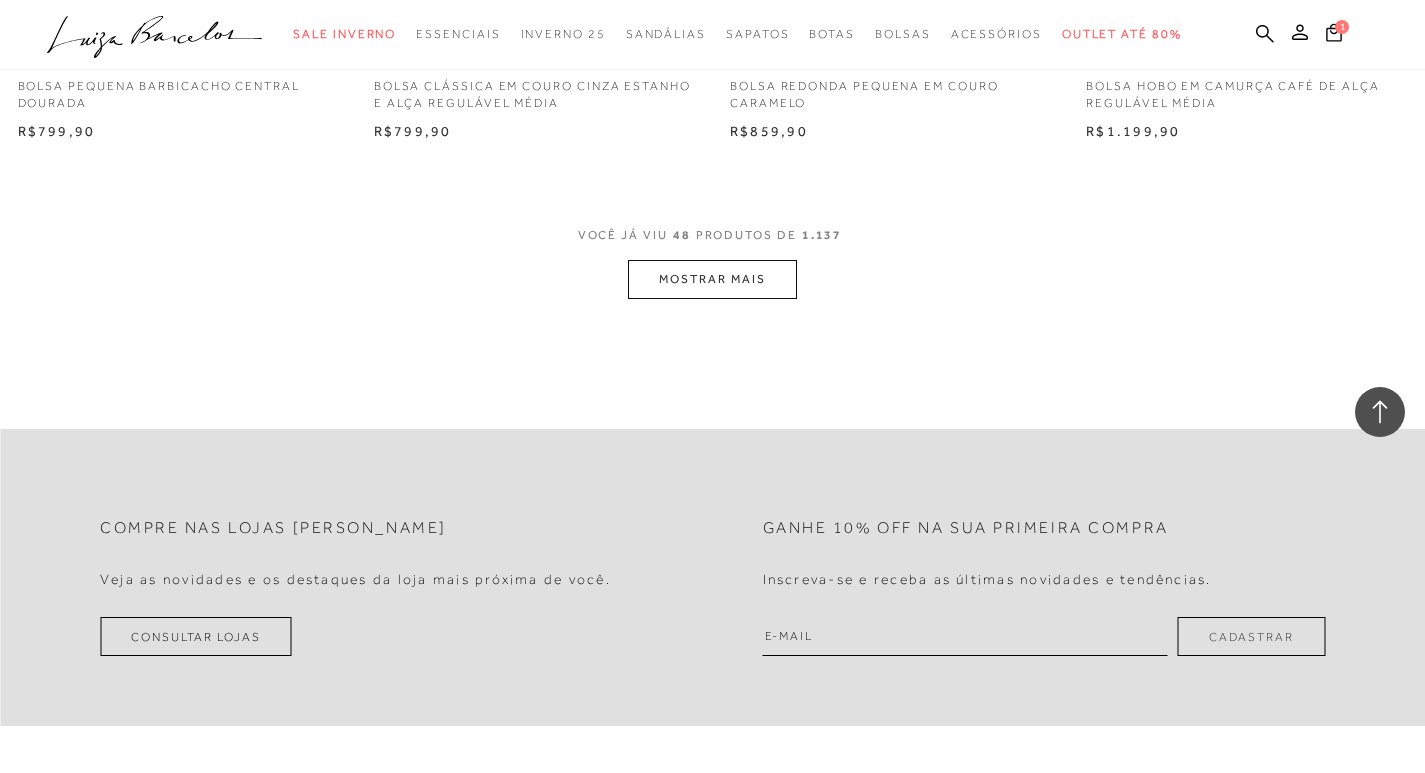 click on "MOSTRAR MAIS" at bounding box center [712, 279] 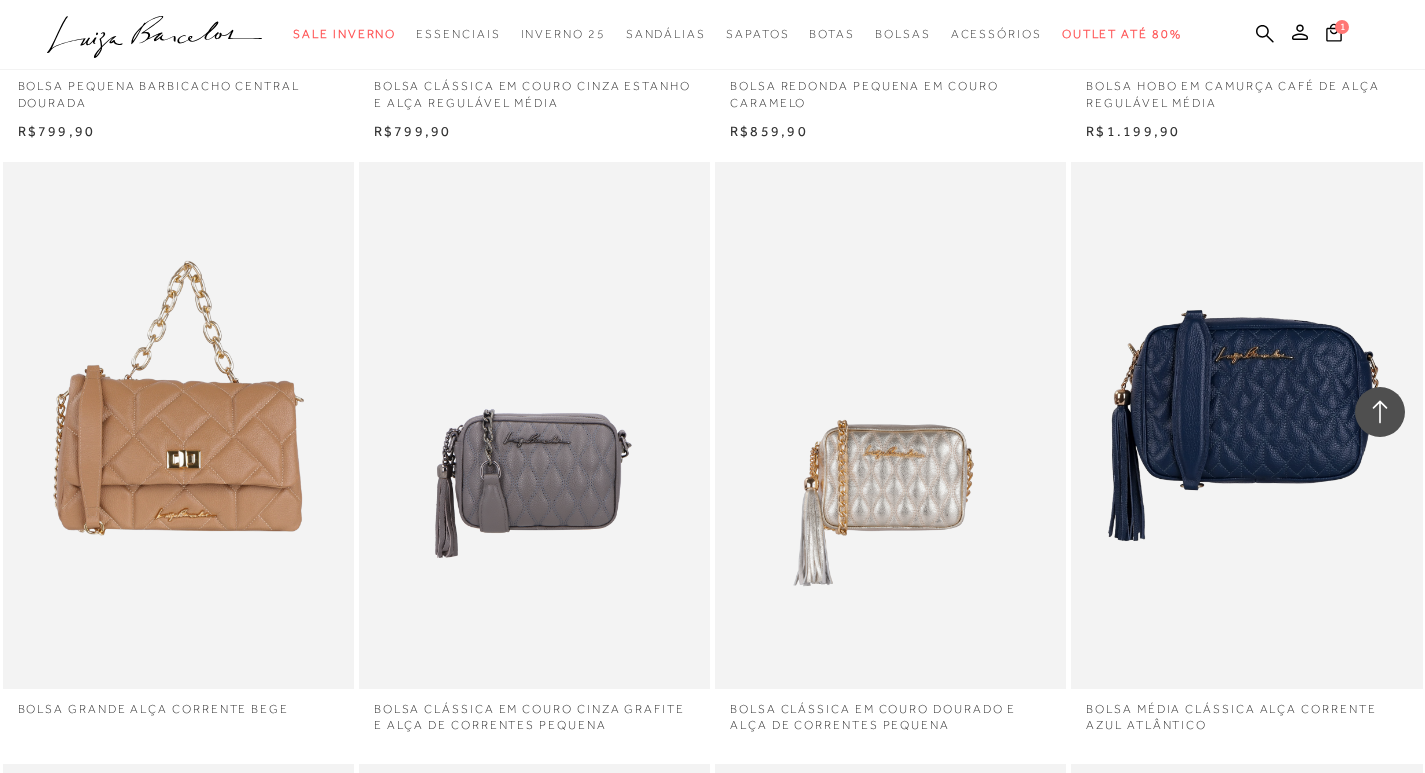 click on "BOLSA CLÁSSICA EM COURO DOURADO E ALÇA DE CORRENTES PEQUENA" at bounding box center [890, 425] 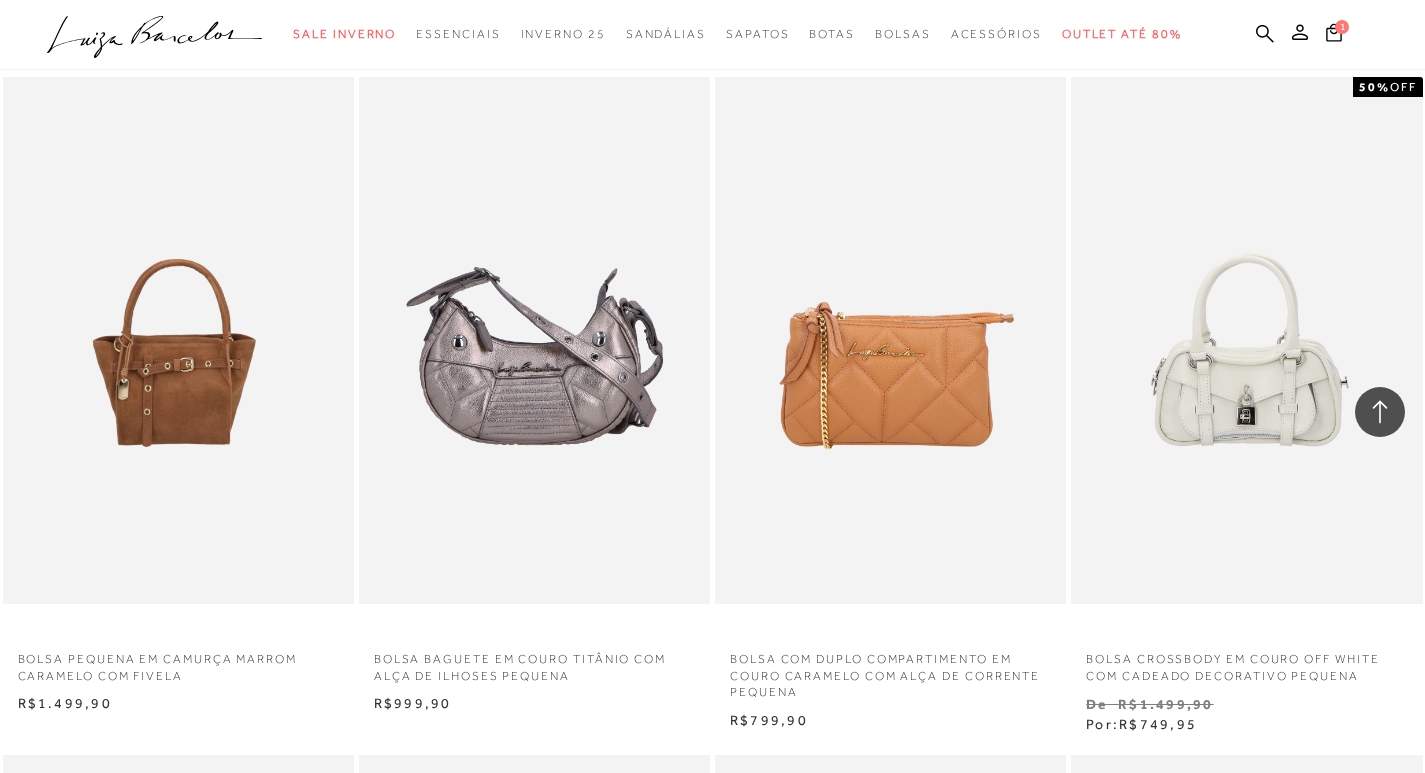 scroll, scrollTop: 10803, scrollLeft: 0, axis: vertical 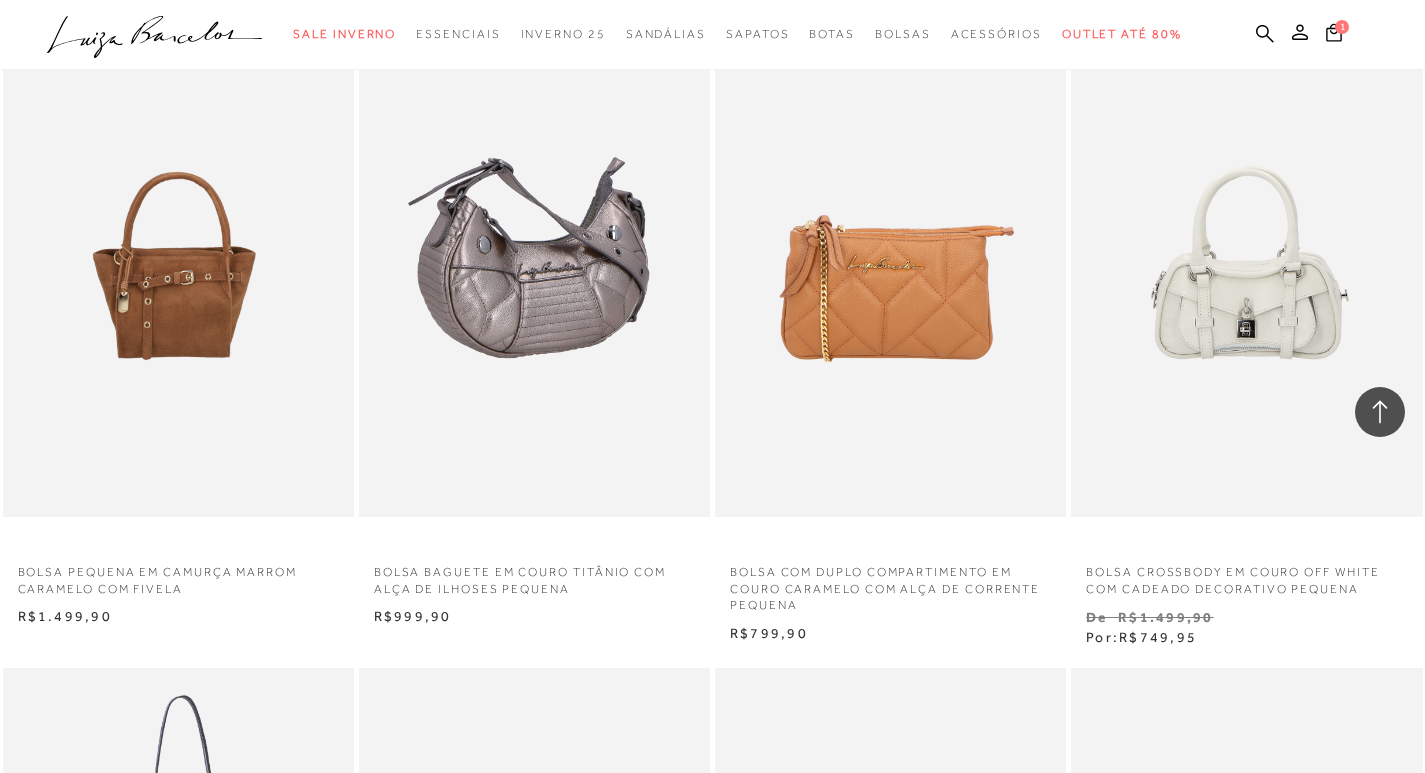 click at bounding box center (535, 253) 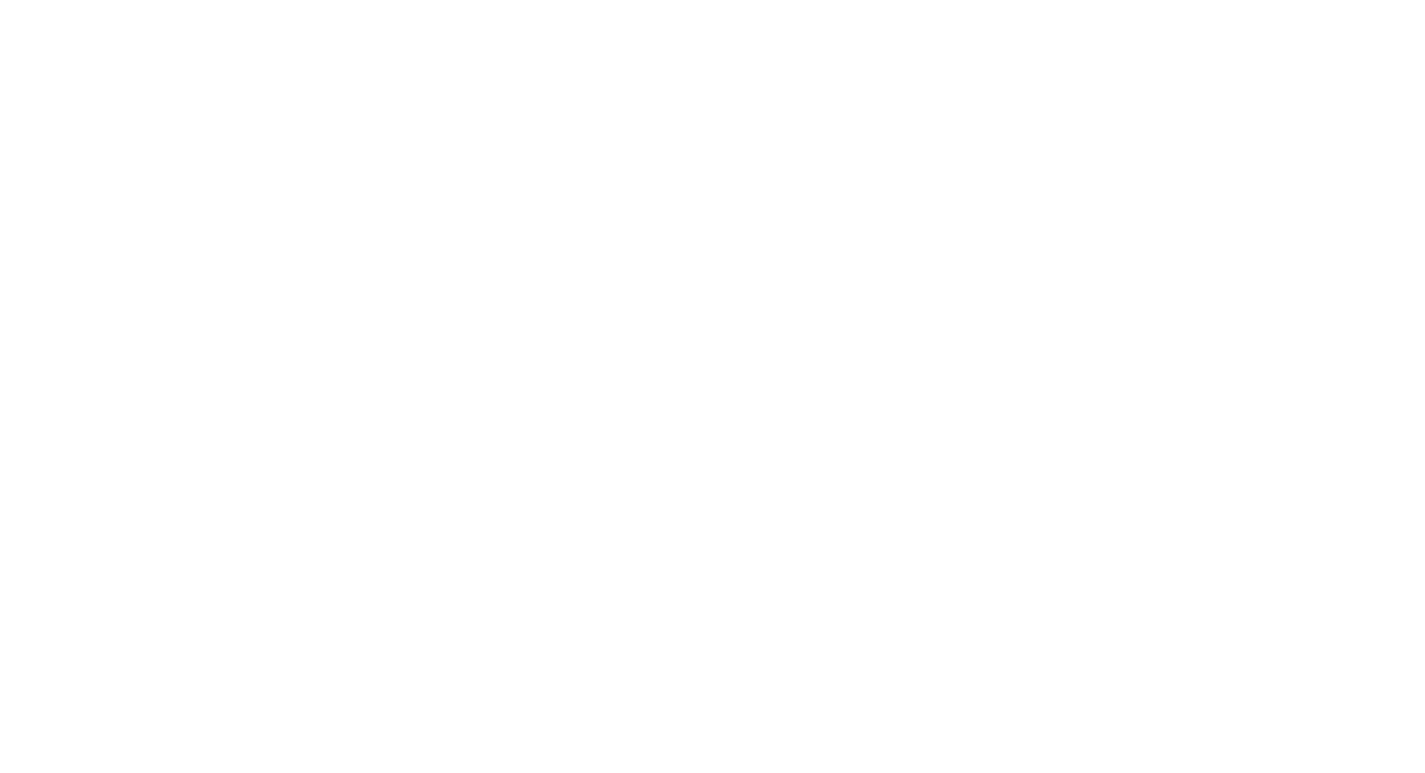 scroll, scrollTop: 0, scrollLeft: 0, axis: both 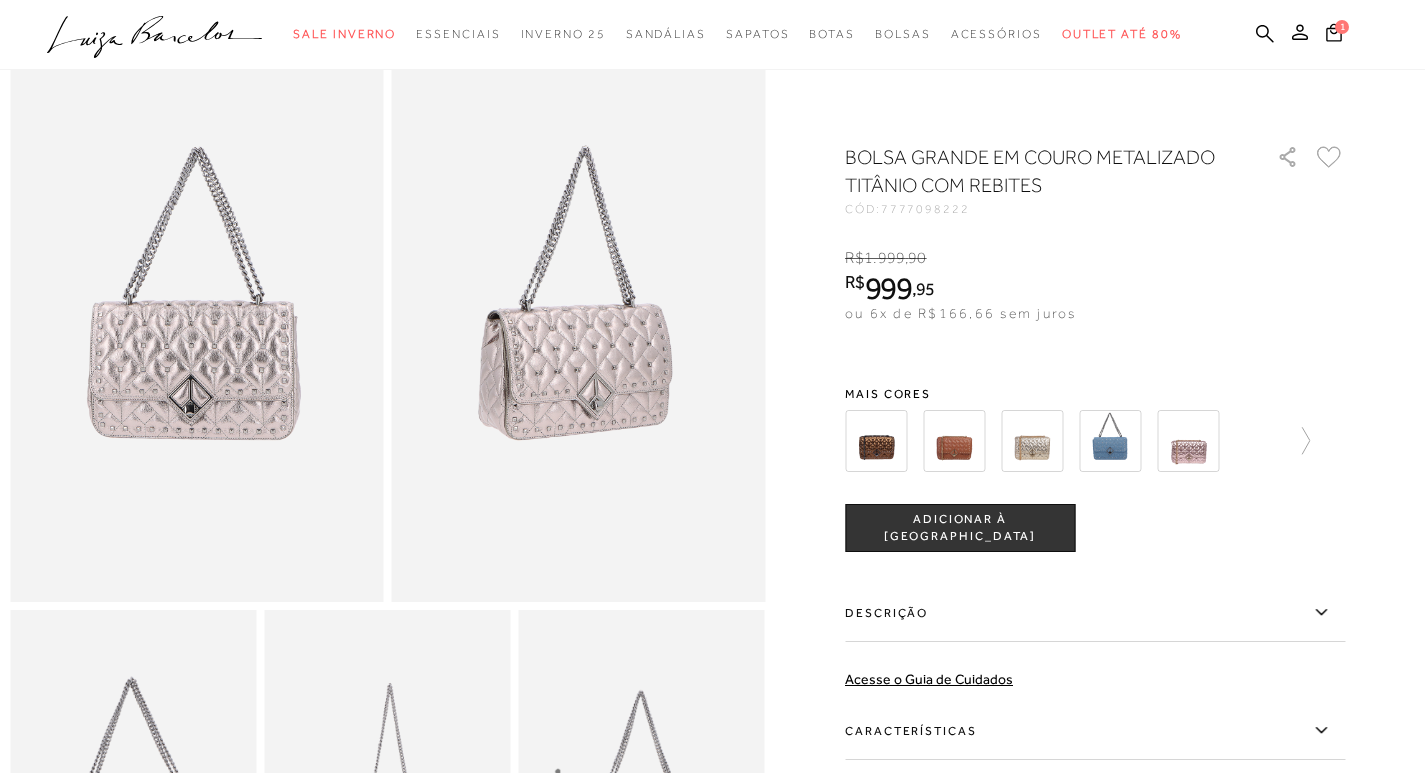 click at bounding box center [954, 441] 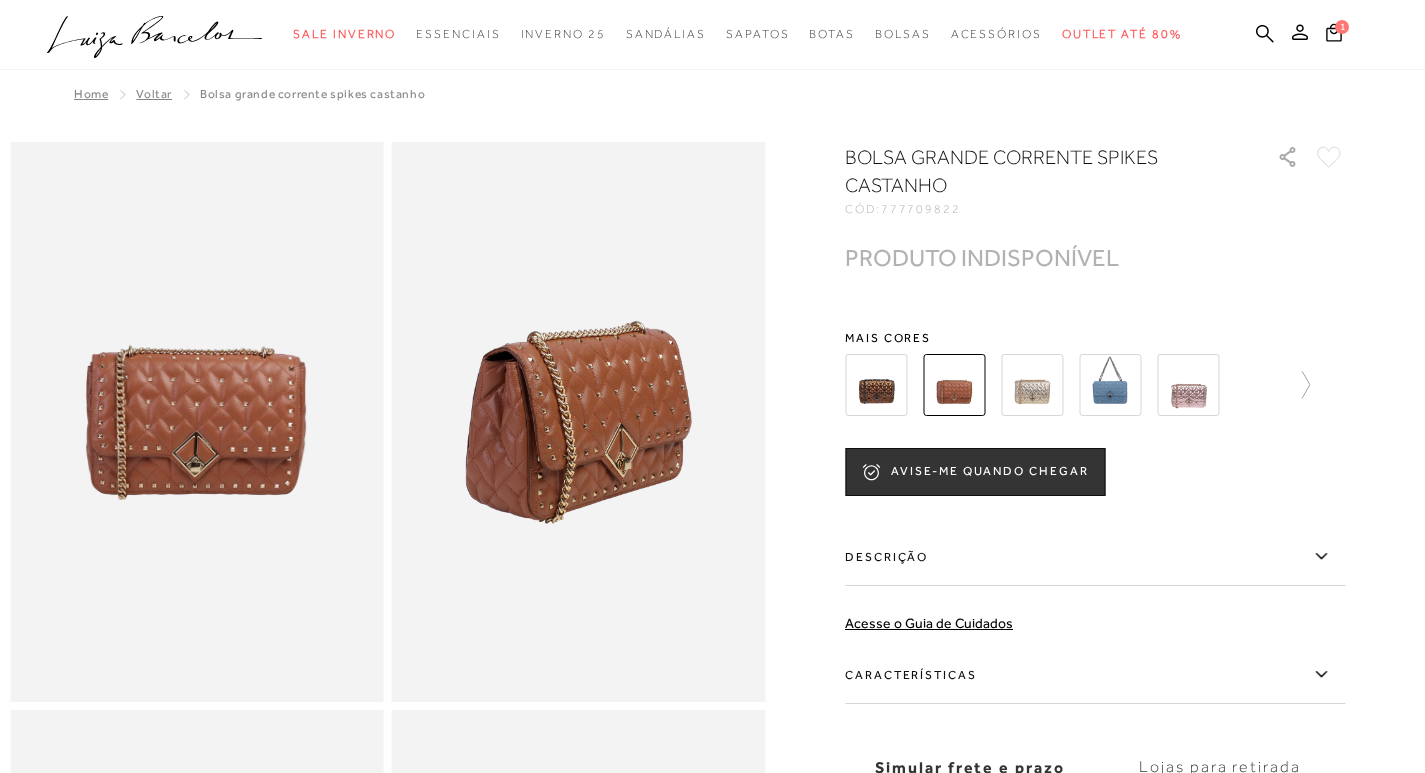 scroll, scrollTop: 0, scrollLeft: 0, axis: both 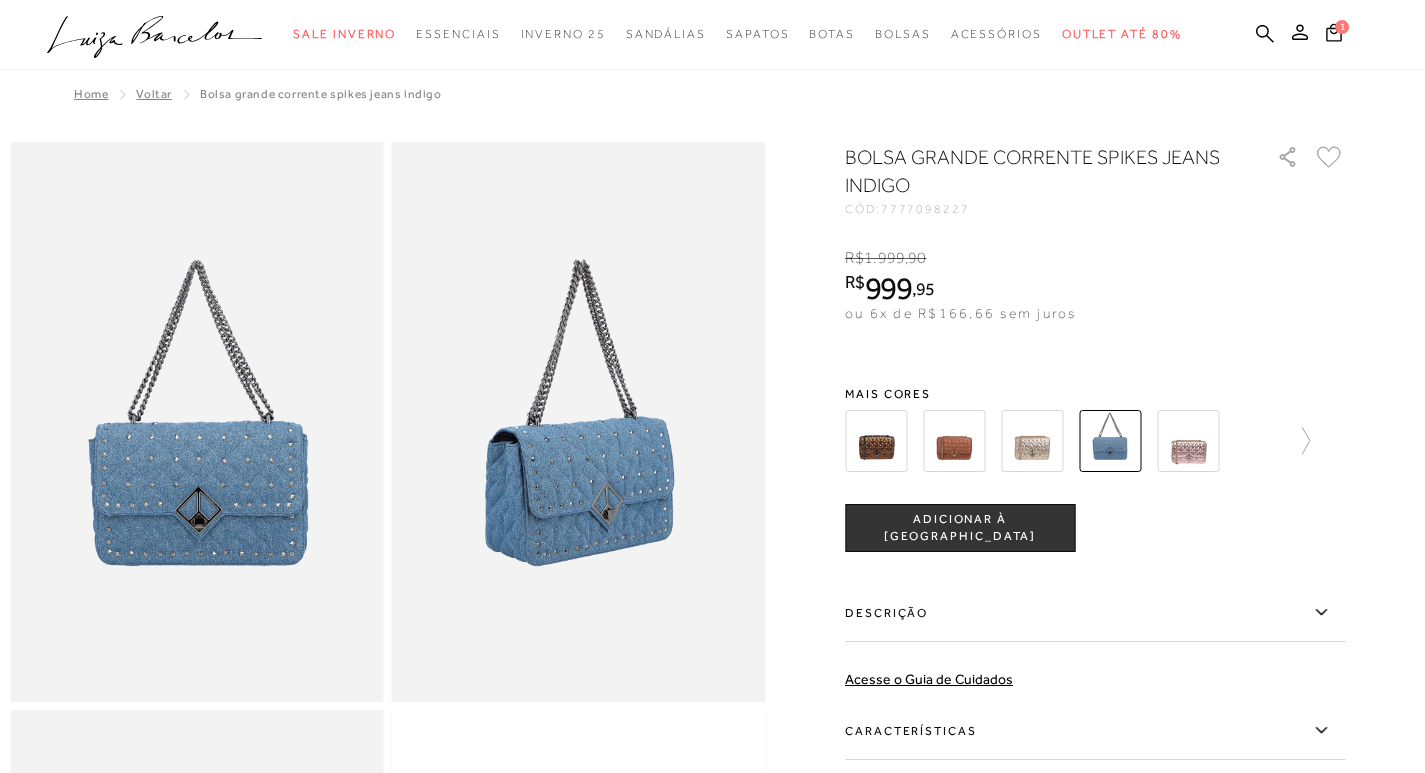click at bounding box center (1188, 441) 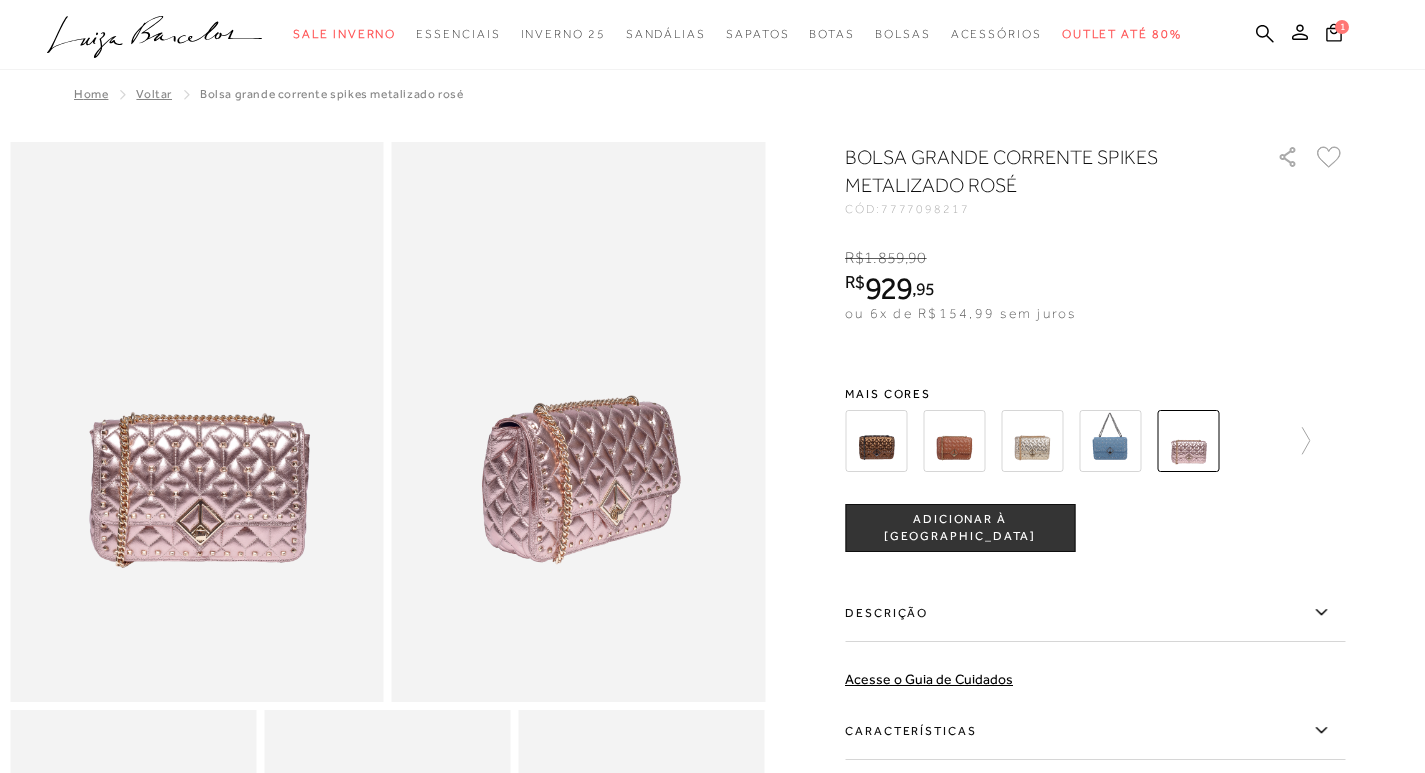 scroll, scrollTop: 0, scrollLeft: 0, axis: both 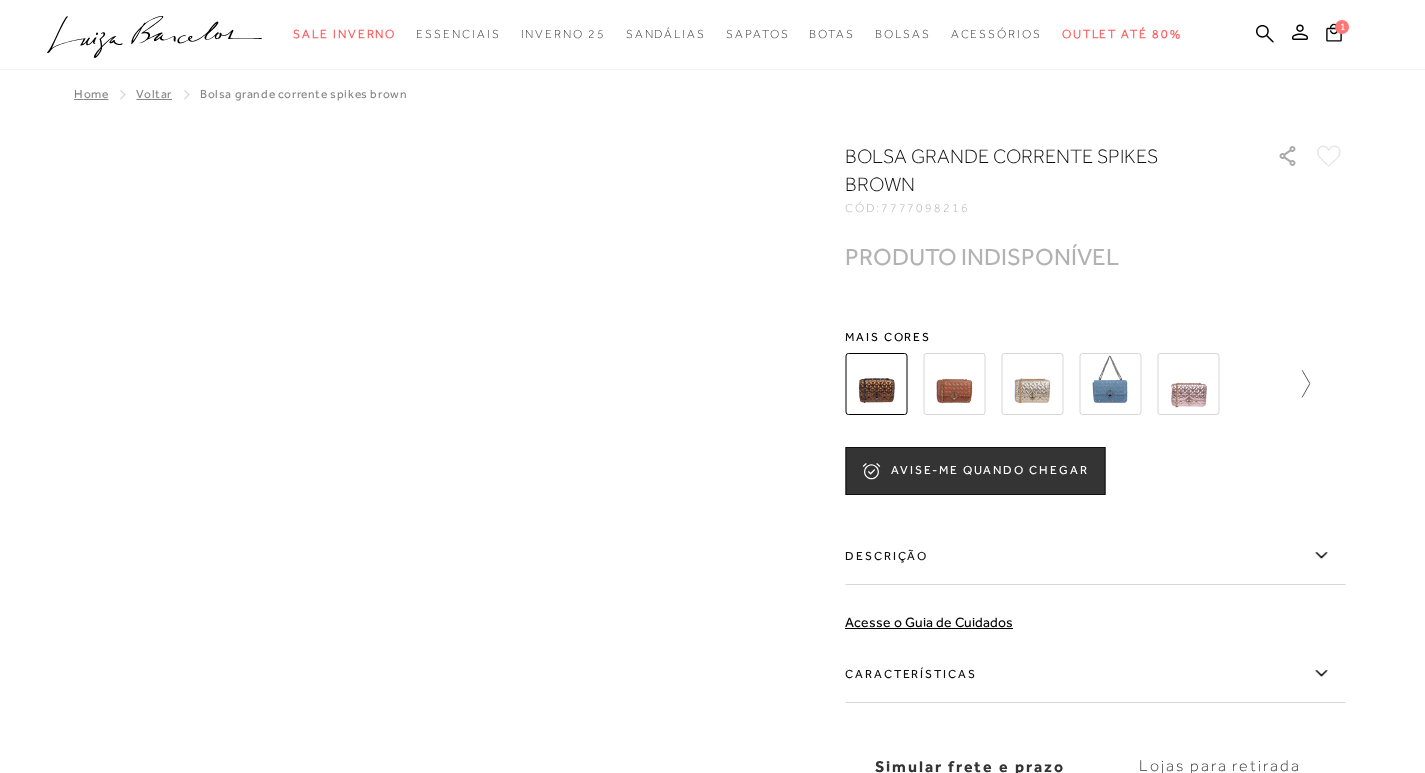 click 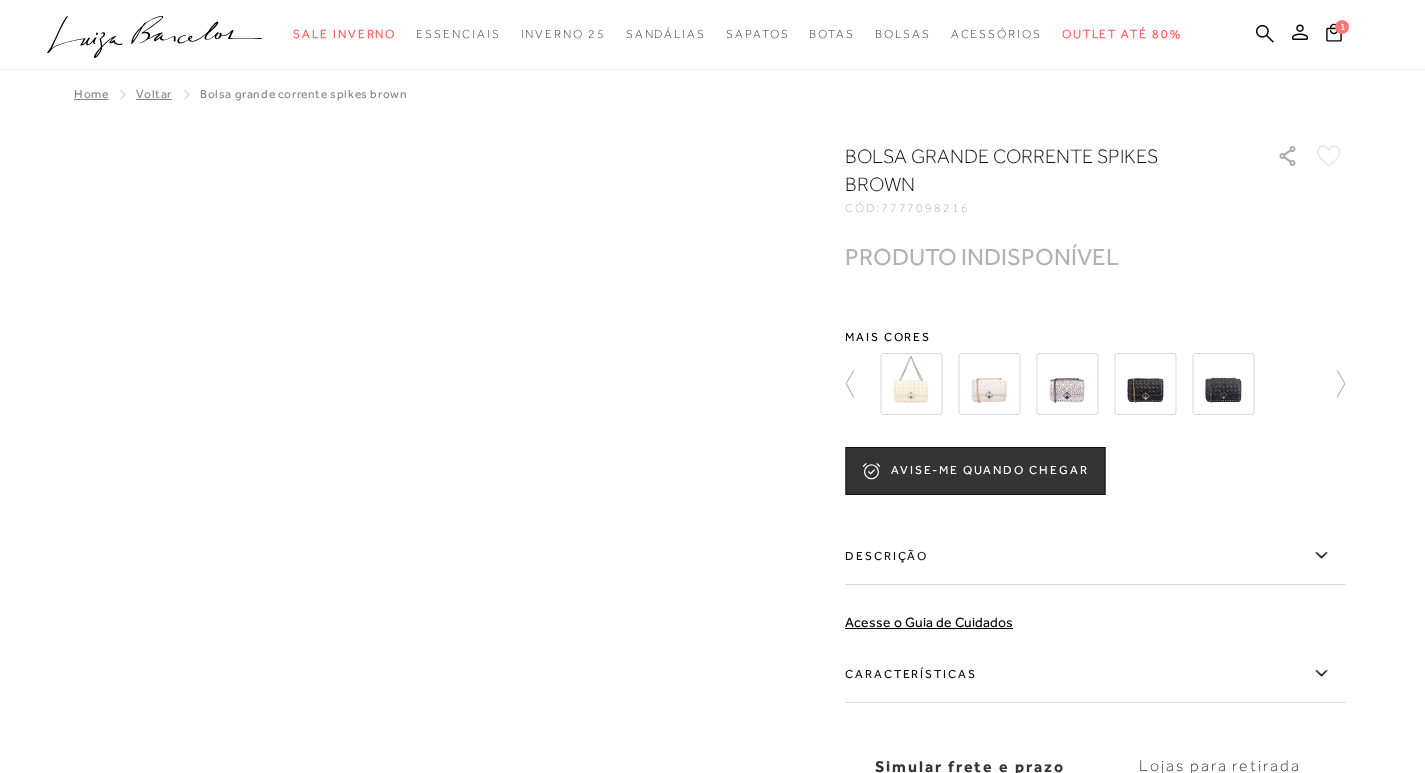 click at bounding box center [1067, 384] 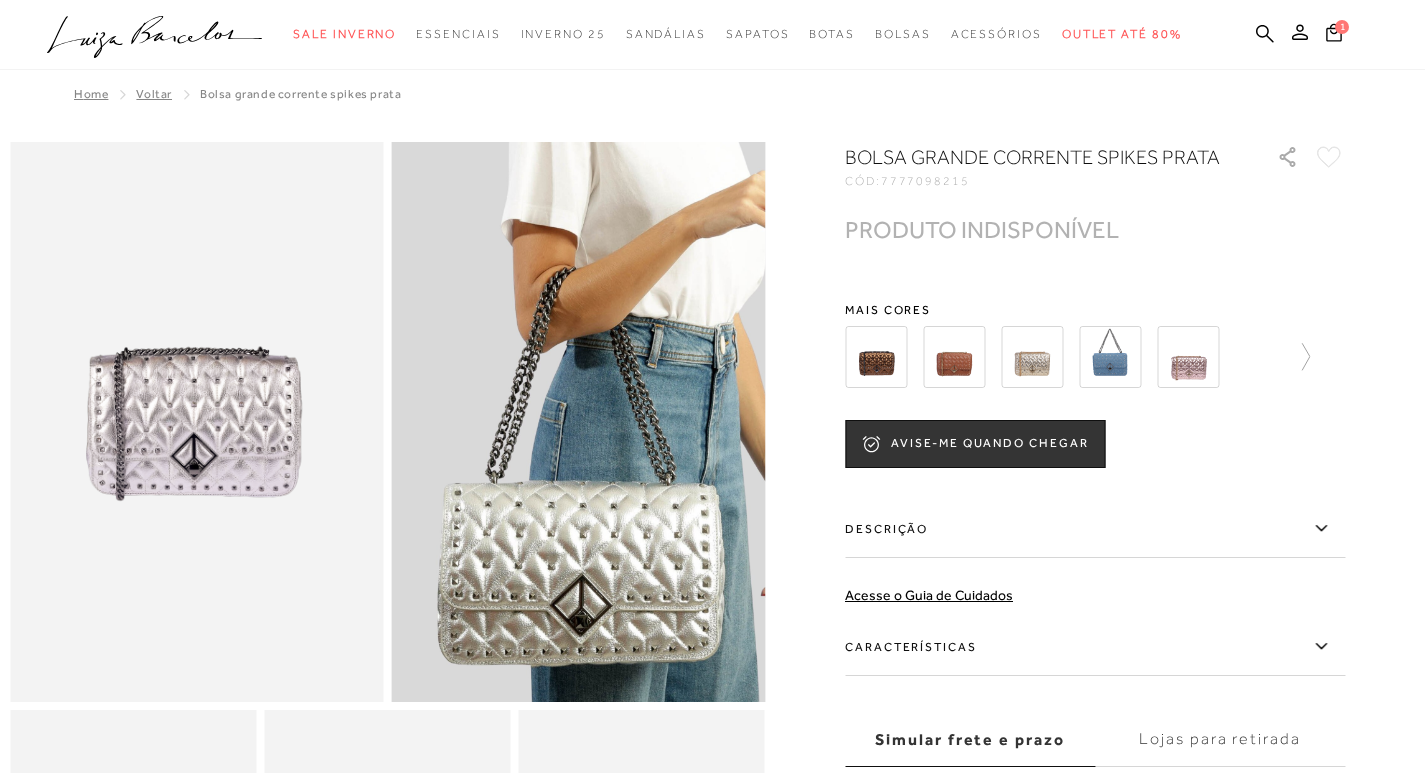 scroll, scrollTop: 0, scrollLeft: 0, axis: both 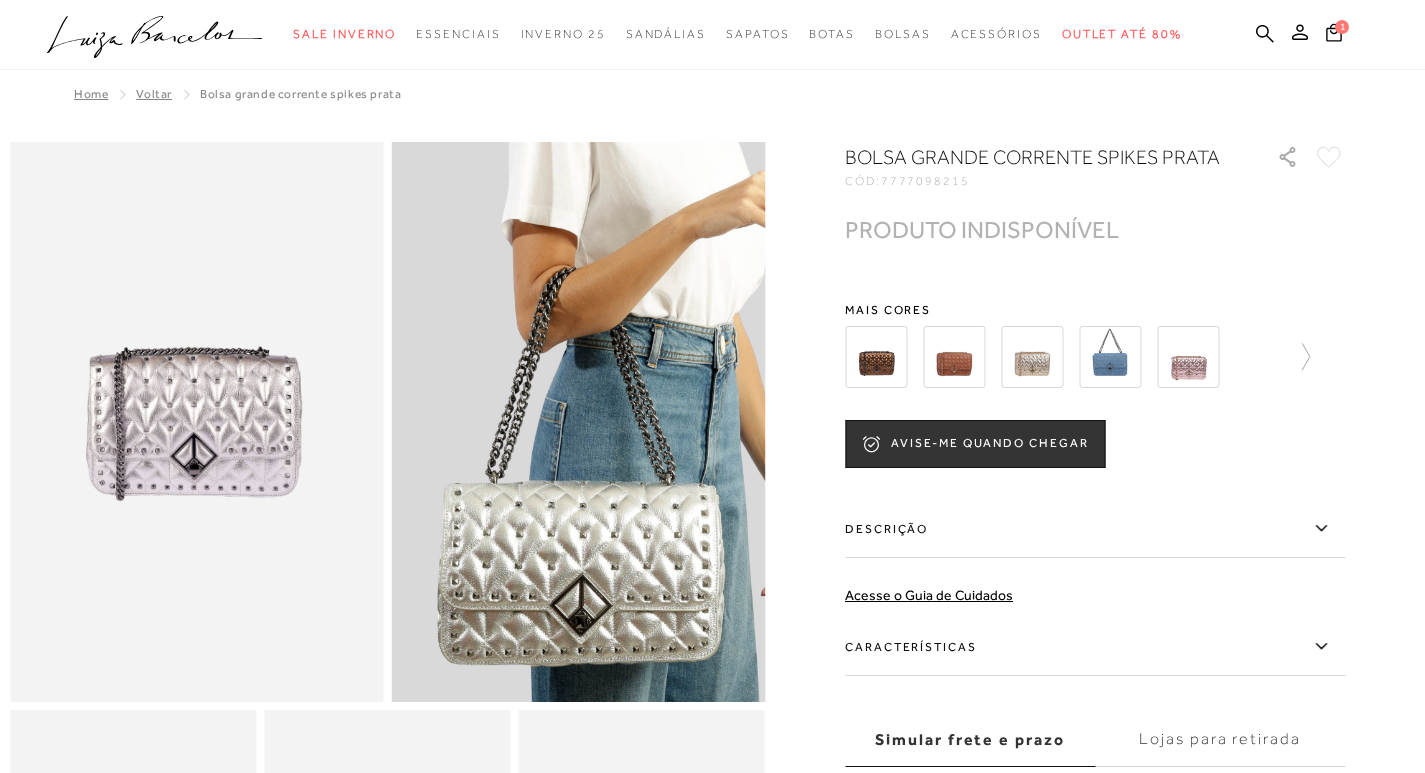 click at bounding box center [1054, 357] 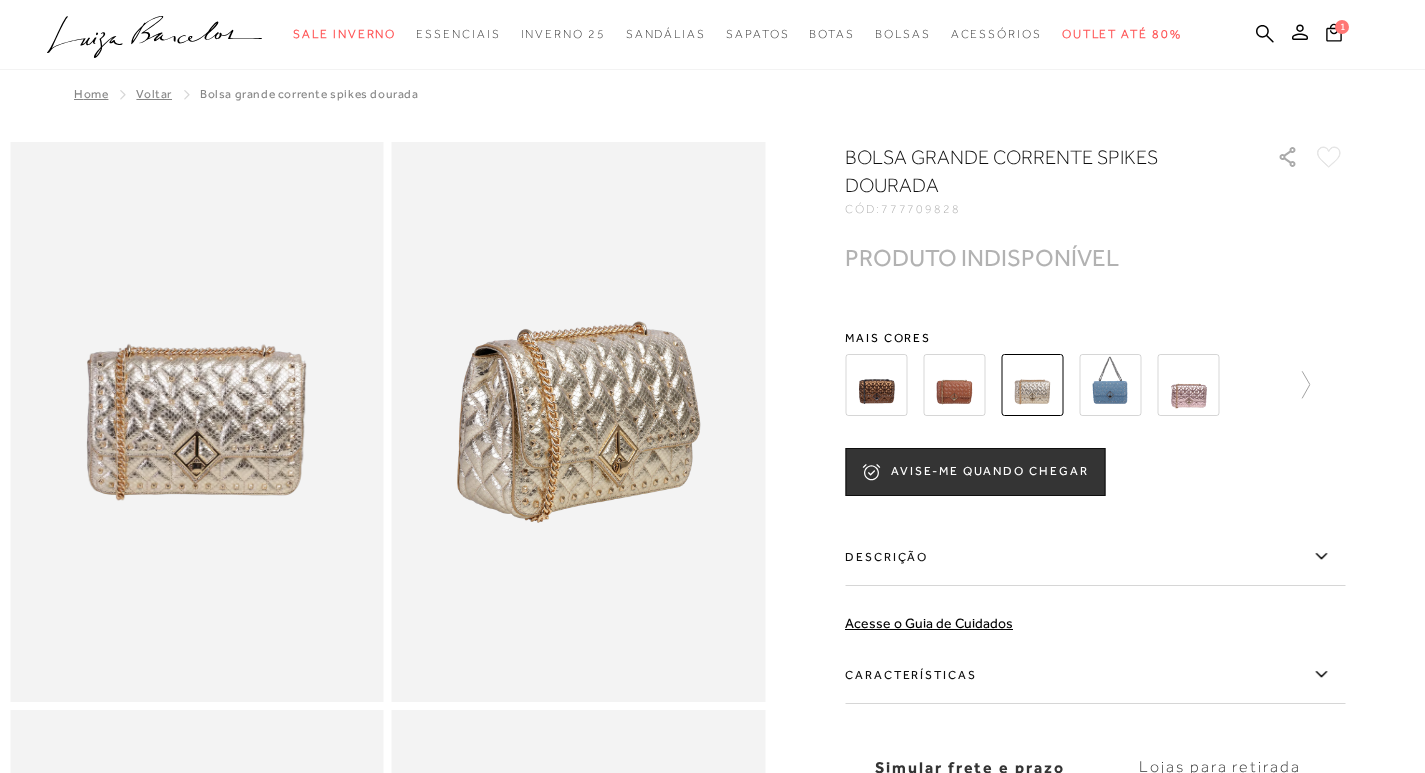 scroll, scrollTop: 0, scrollLeft: 0, axis: both 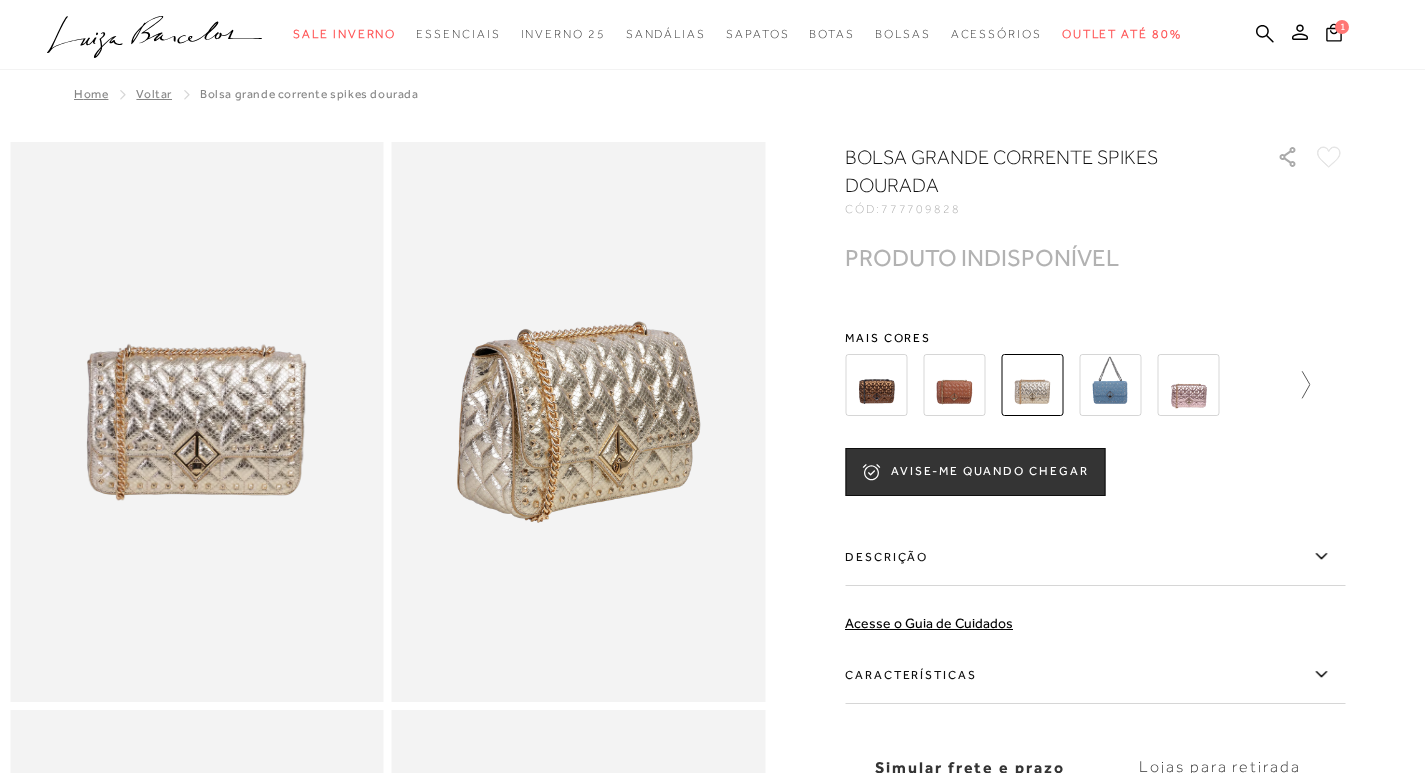 click 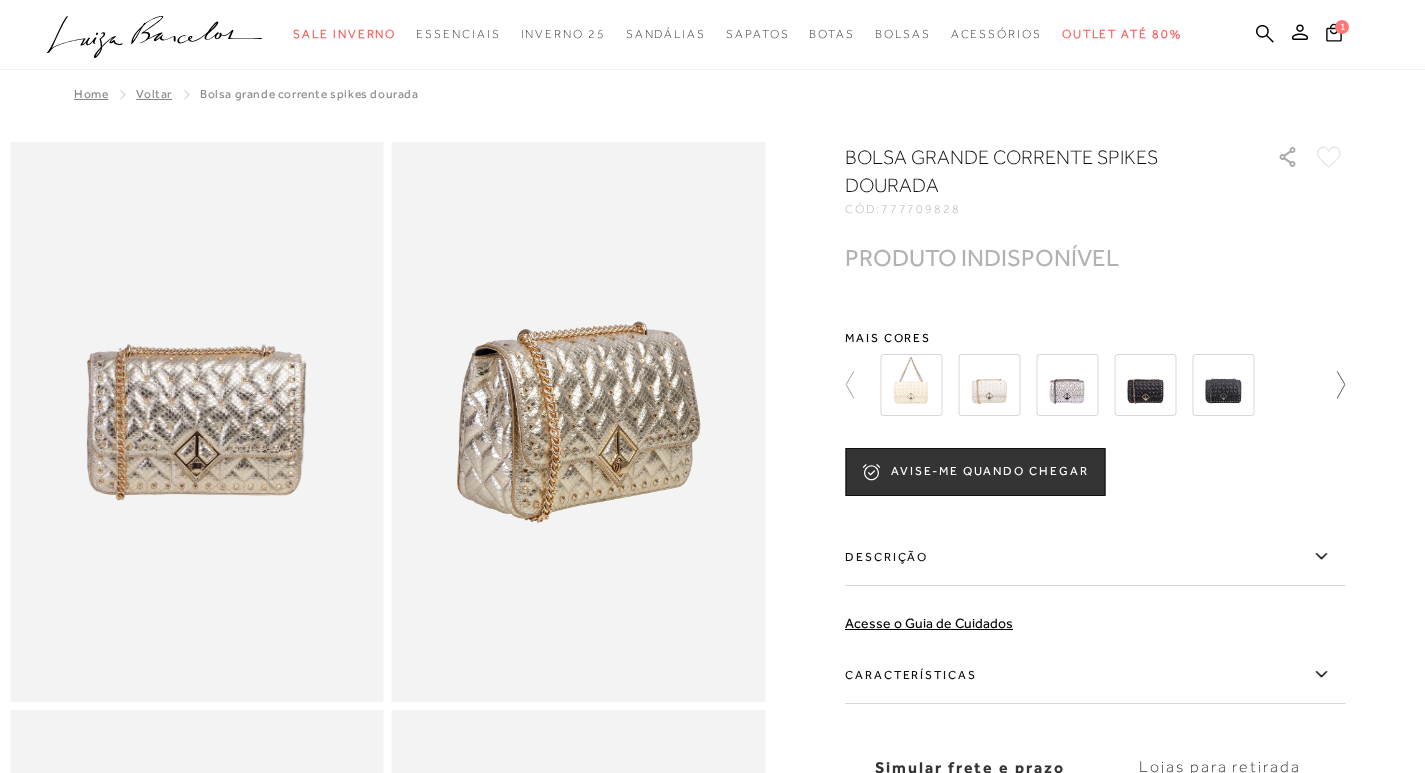 click at bounding box center (1089, 385) 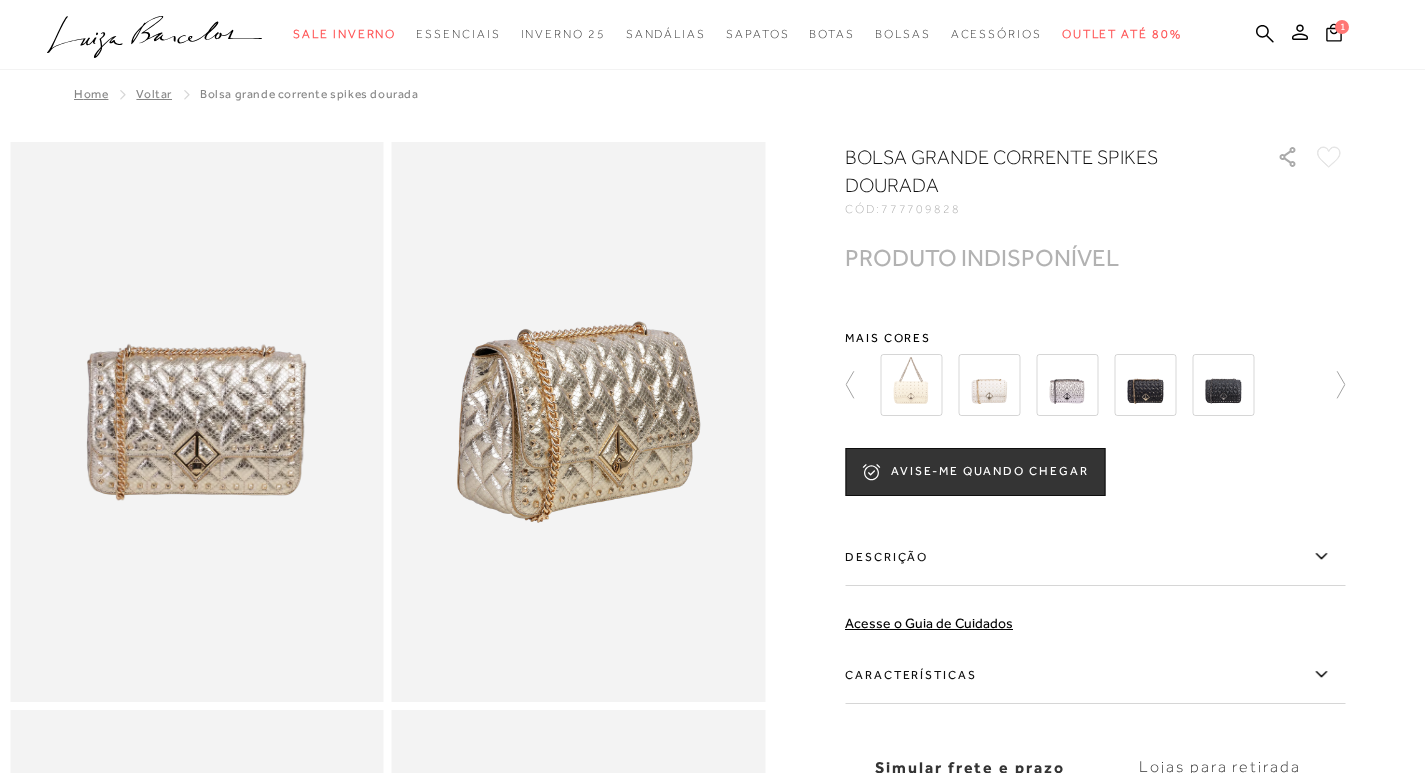click at bounding box center (712, 706) 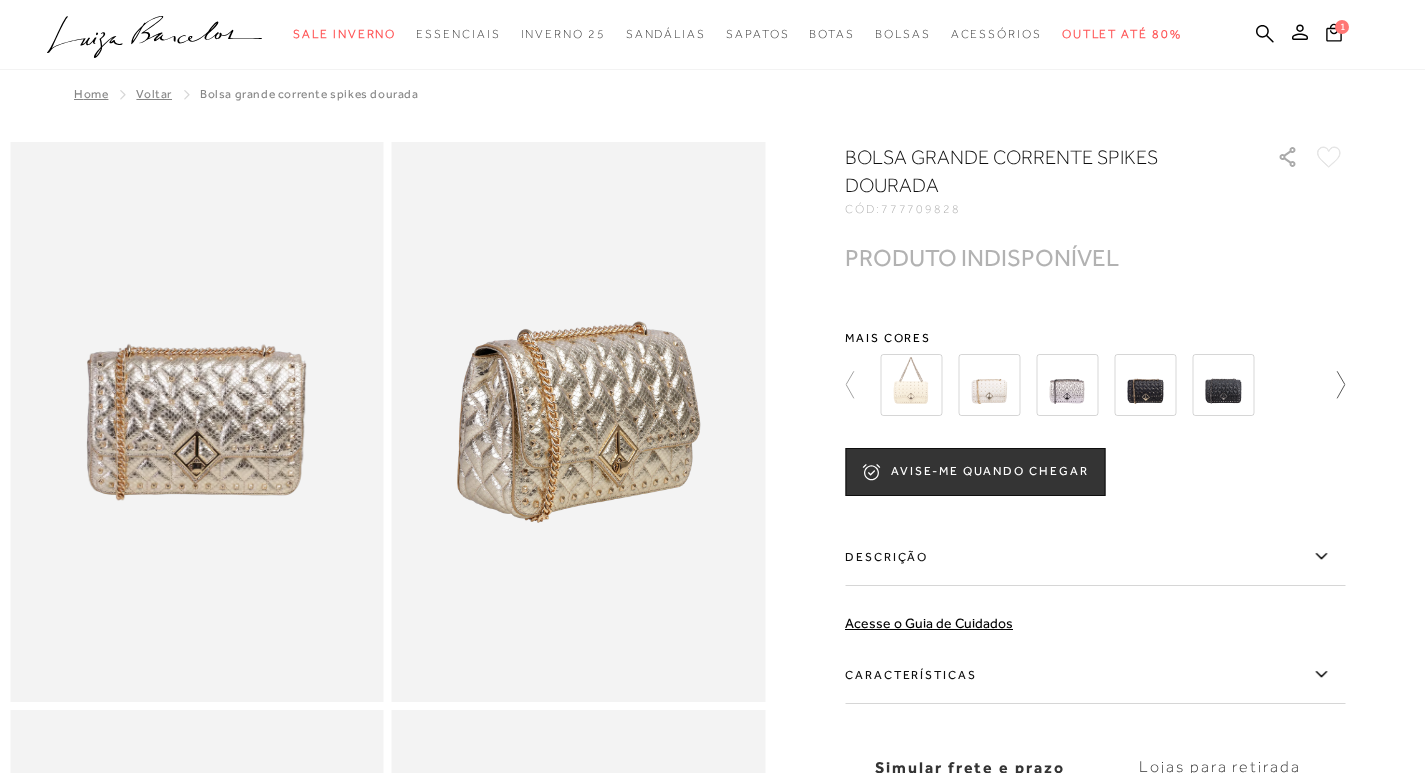 click 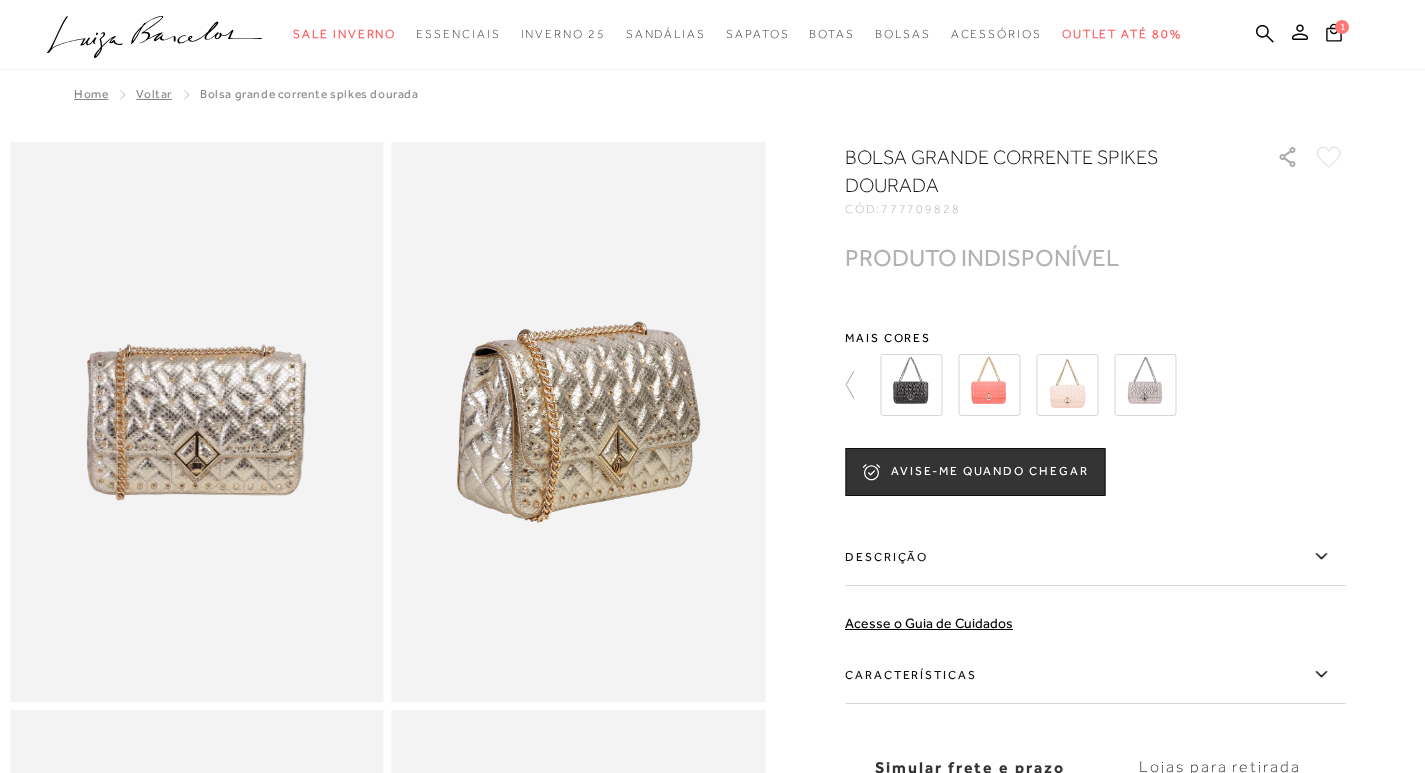 click at bounding box center (1145, 385) 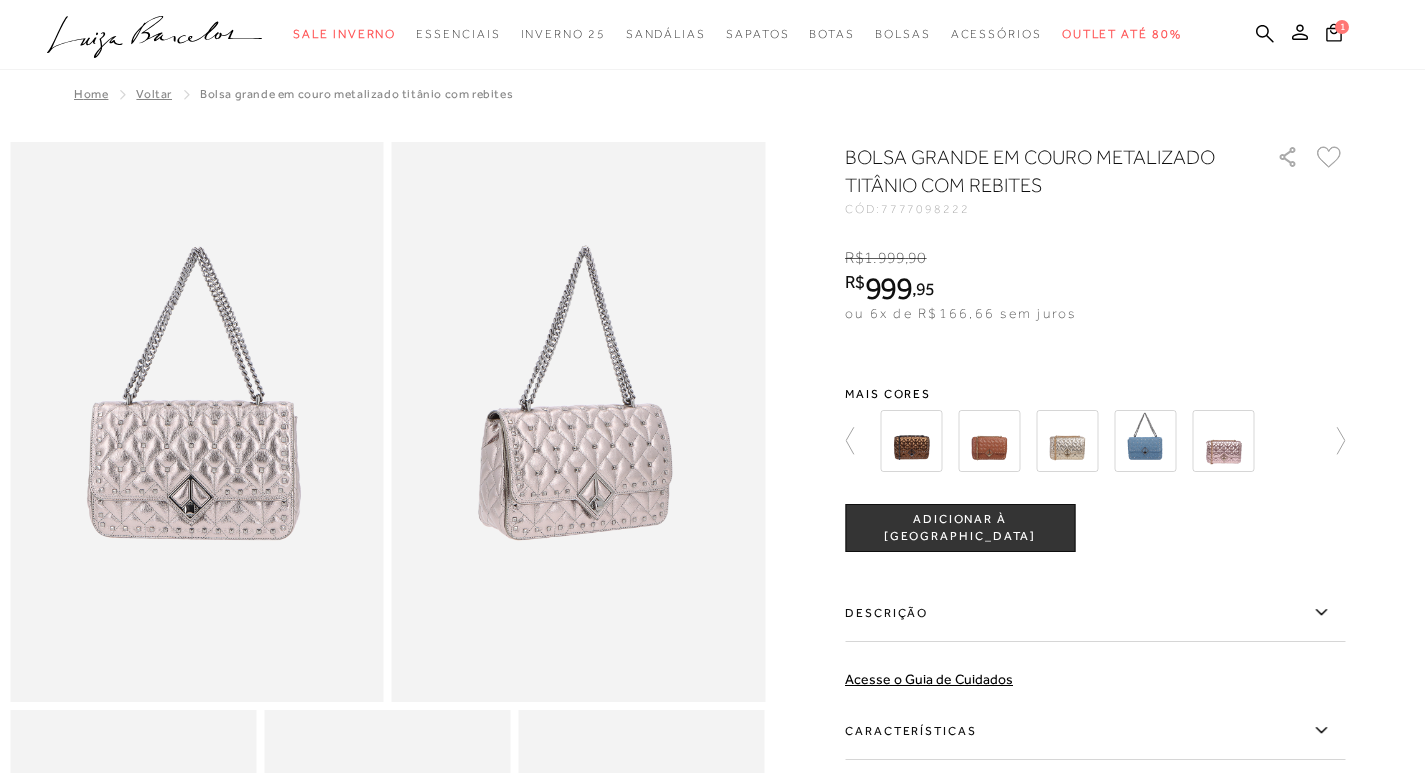 scroll, scrollTop: 0, scrollLeft: 0, axis: both 